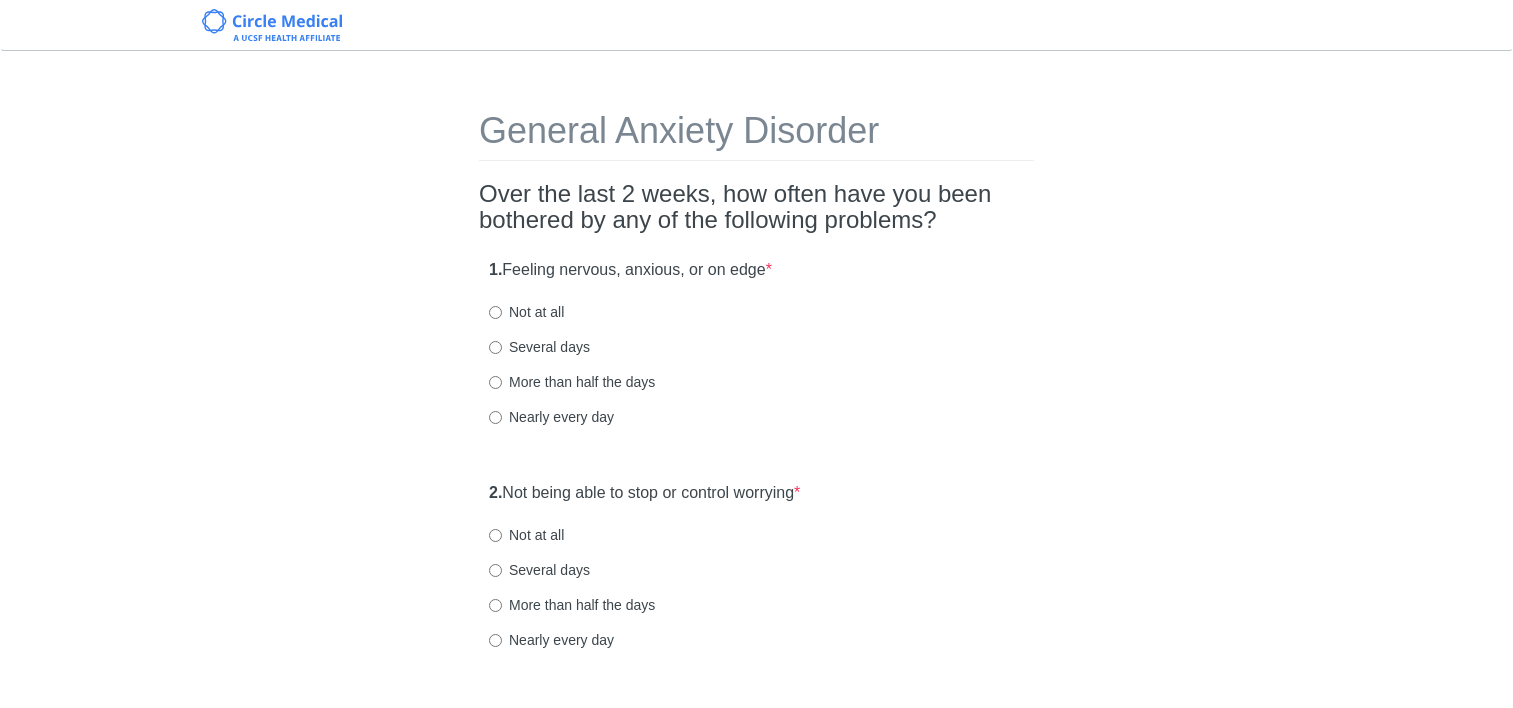 scroll, scrollTop: 0, scrollLeft: 0, axis: both 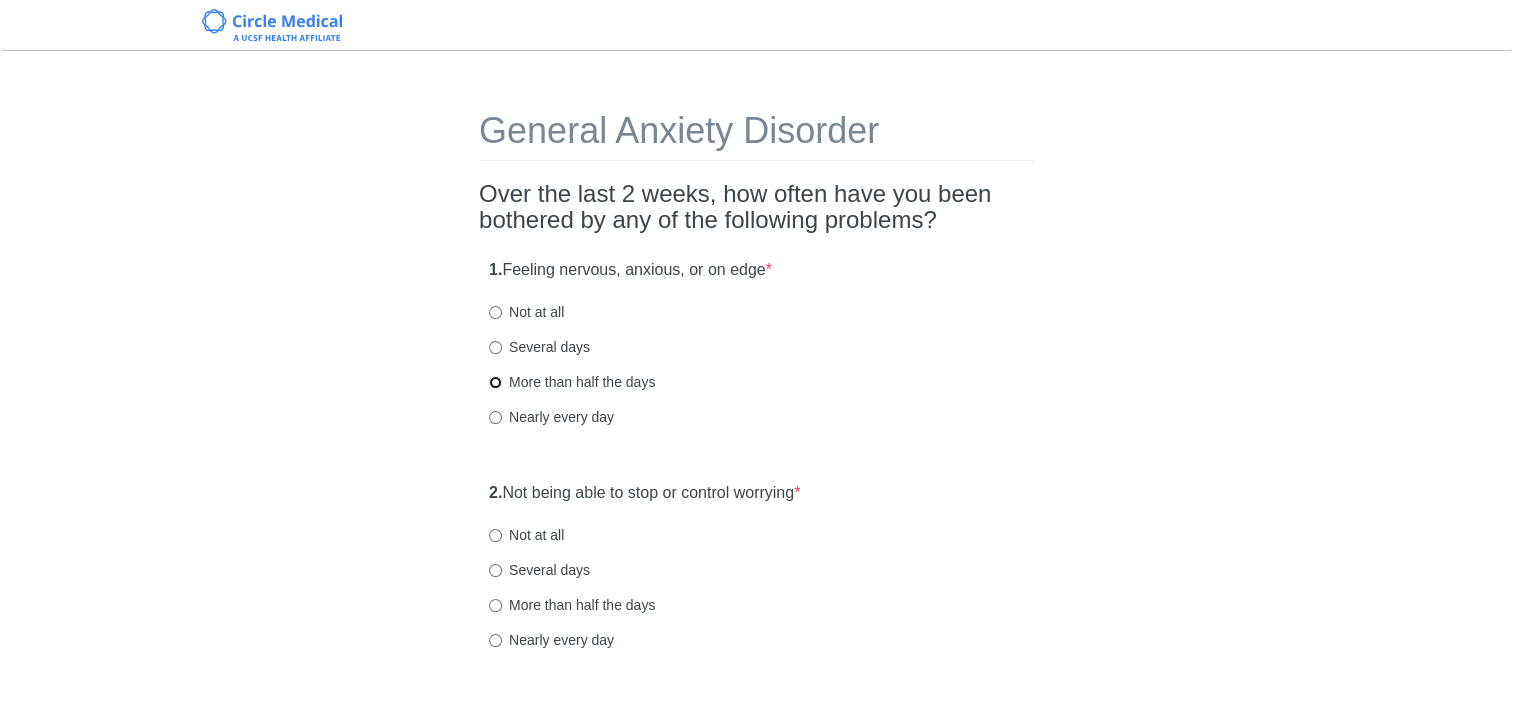 click on "More than half the days" at bounding box center [495, 382] 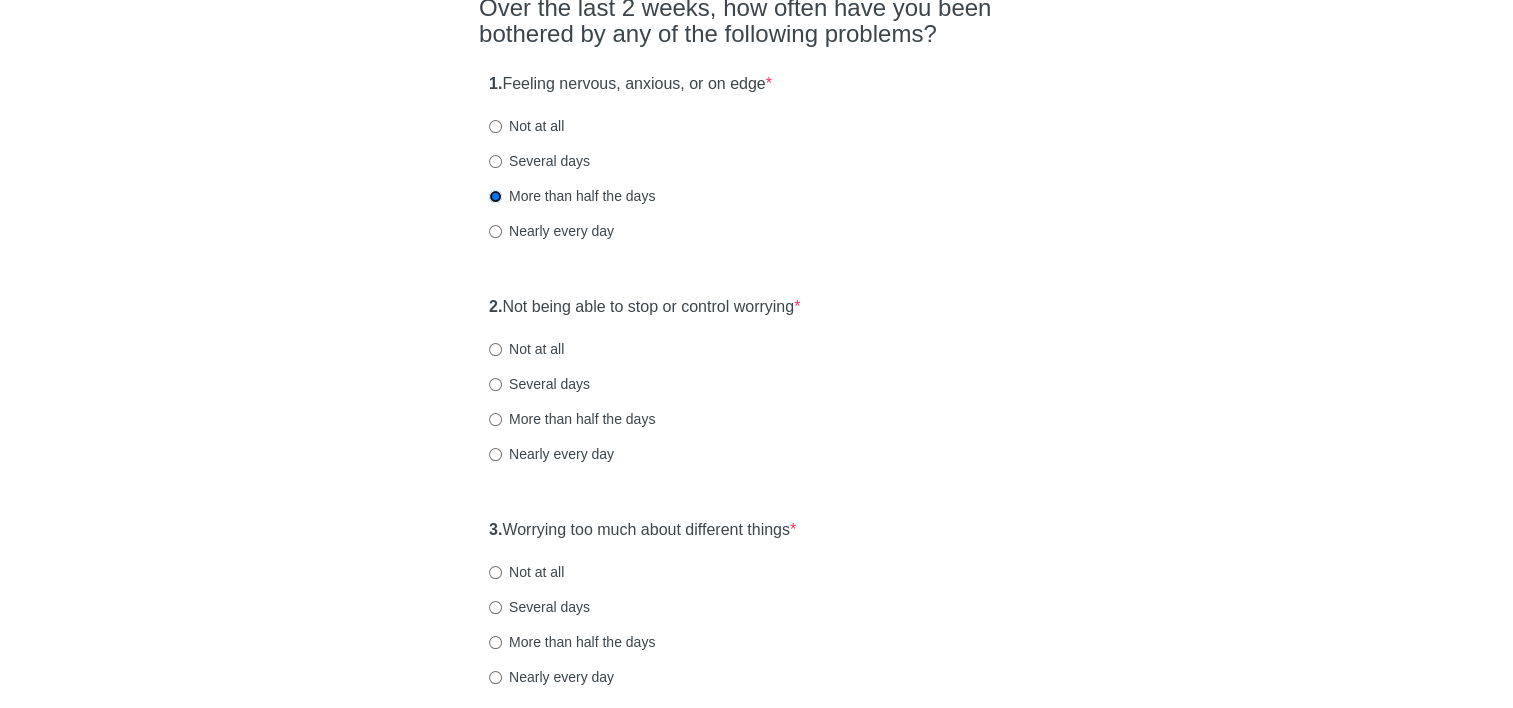 scroll, scrollTop: 200, scrollLeft: 0, axis: vertical 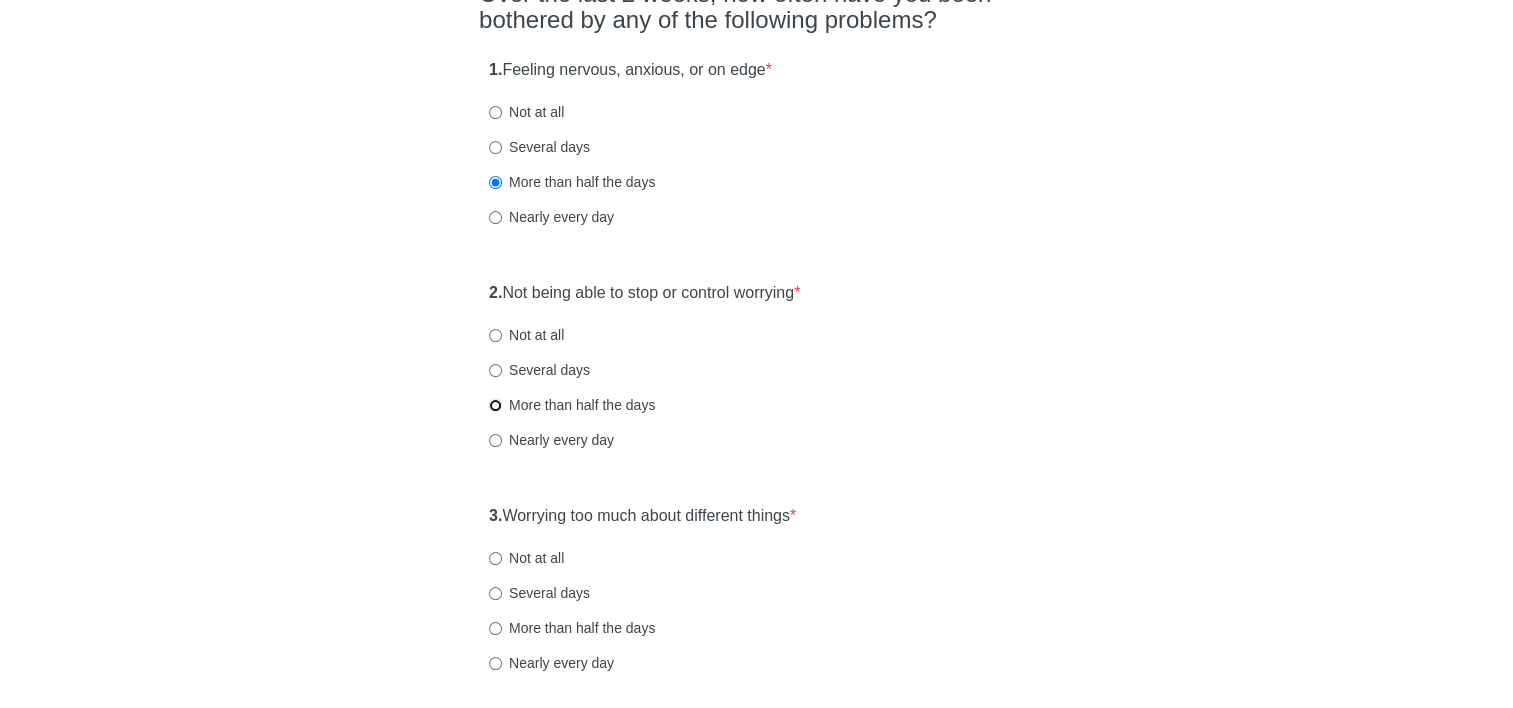 click on "More than half the days" at bounding box center [495, 405] 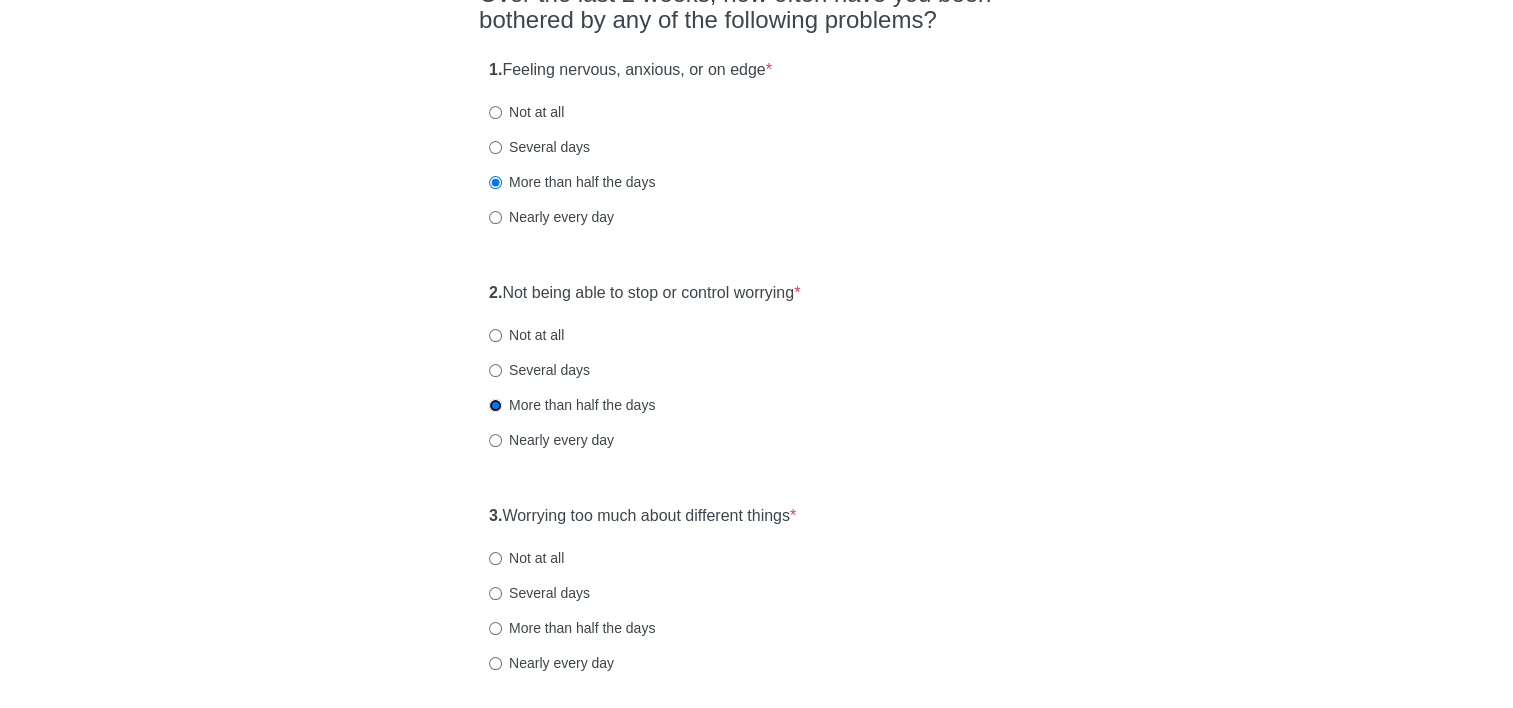 scroll, scrollTop: 300, scrollLeft: 0, axis: vertical 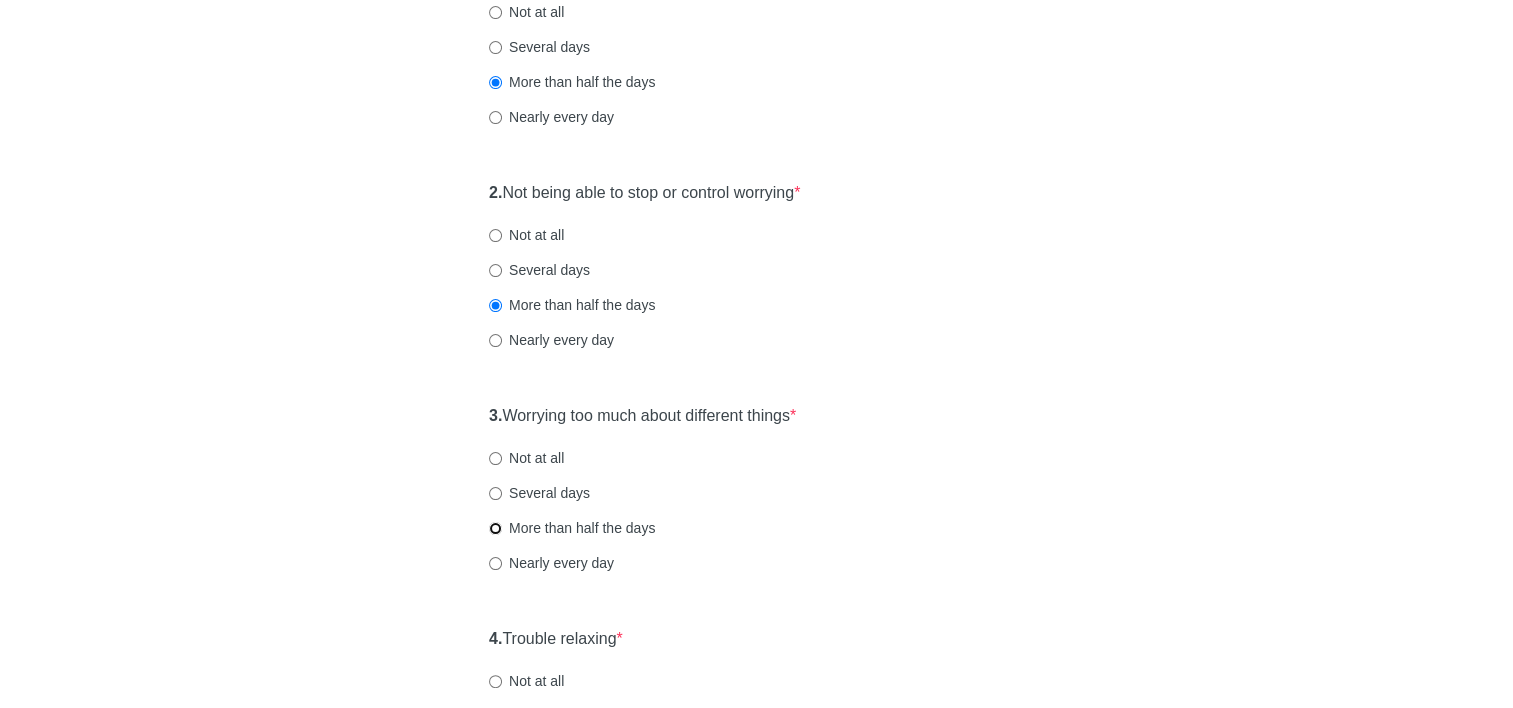 click on "More than half the days" at bounding box center [495, 528] 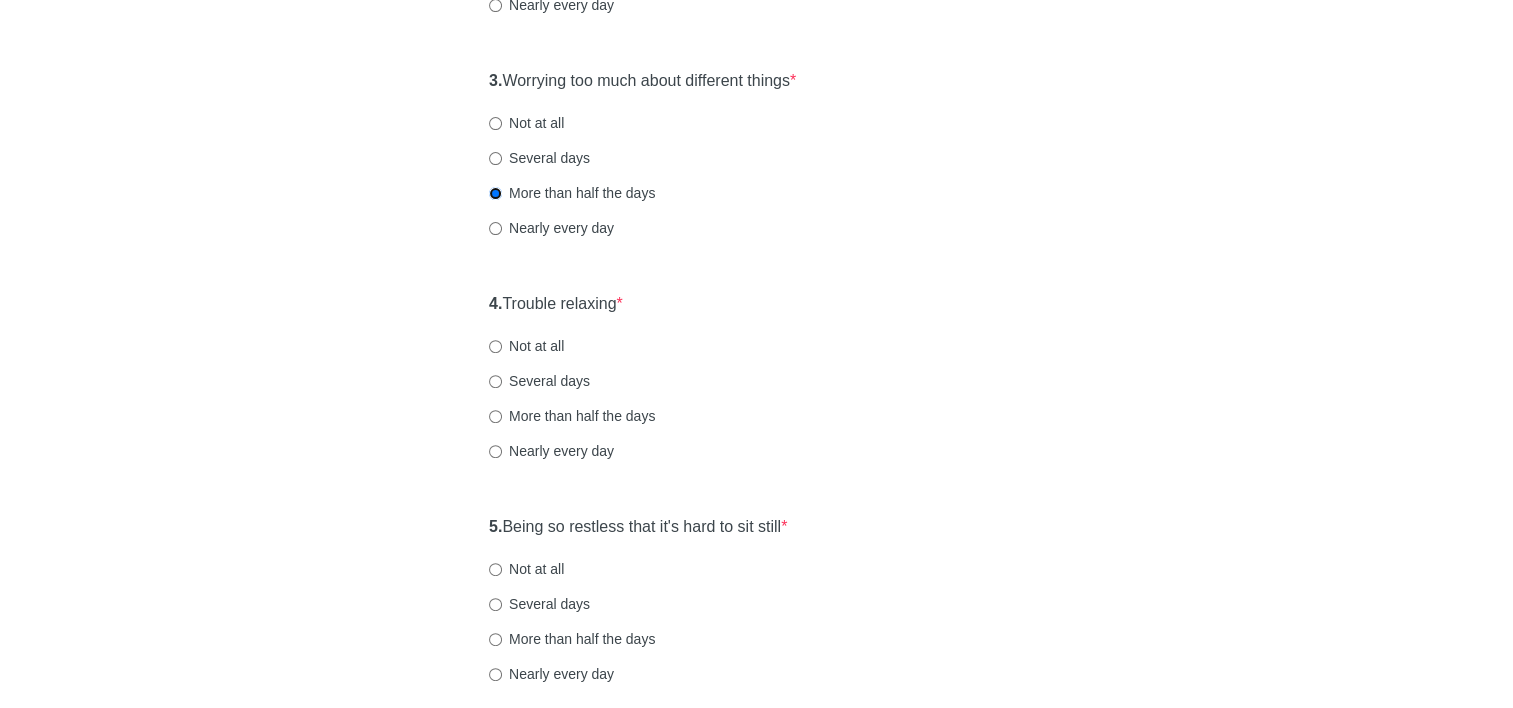 scroll, scrollTop: 600, scrollLeft: 0, axis: vertical 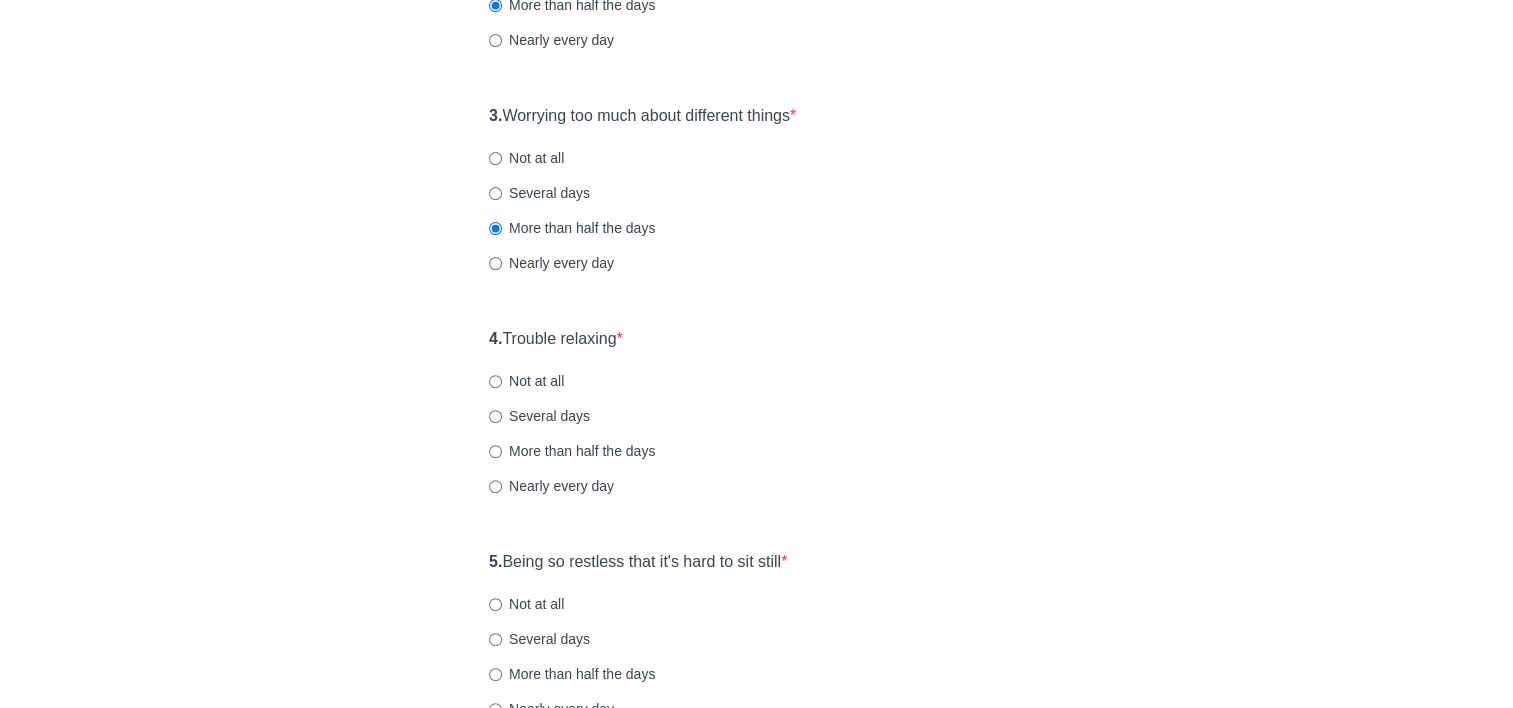 click on "4.  Trouble relaxing  * Not at all Several days More than half the days Nearly every day" at bounding box center (756, 422) 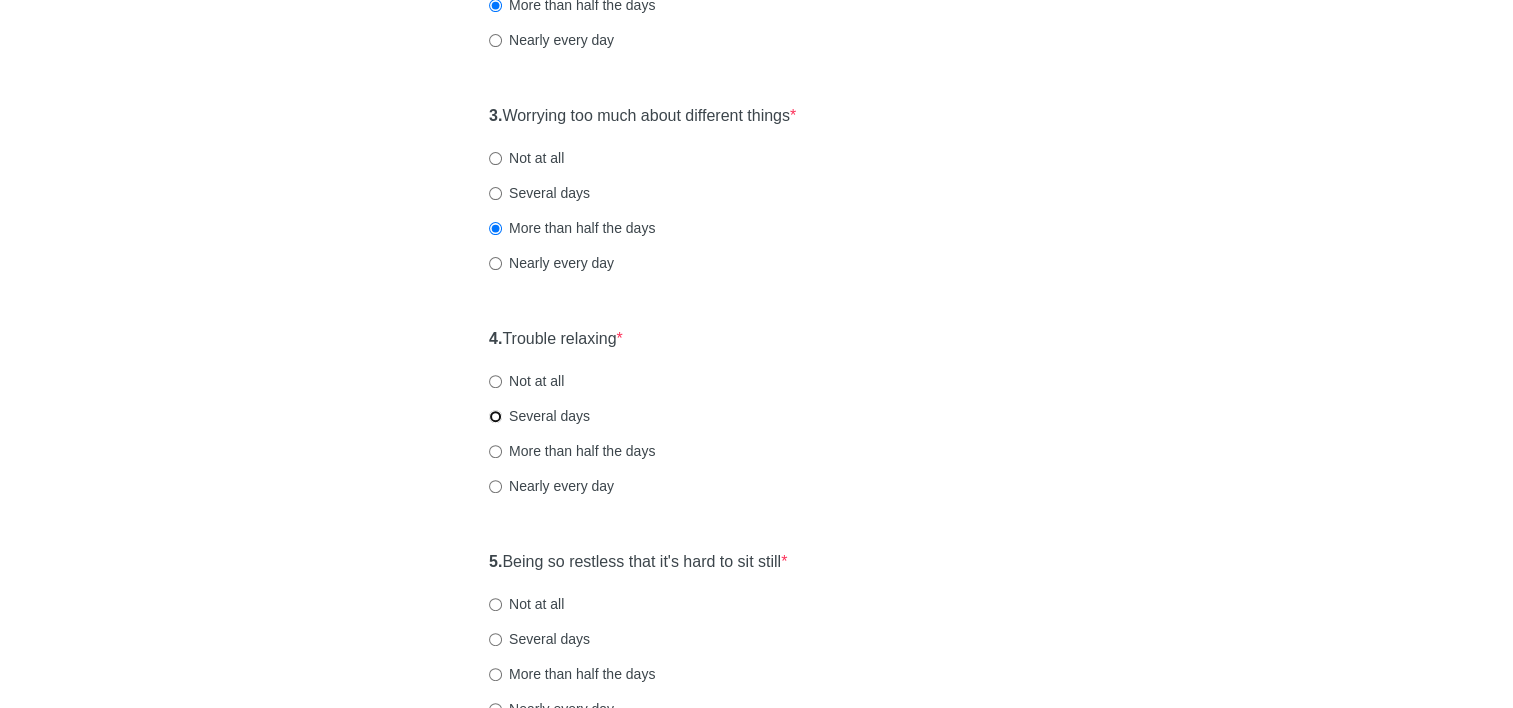 click on "Several days" at bounding box center [495, 416] 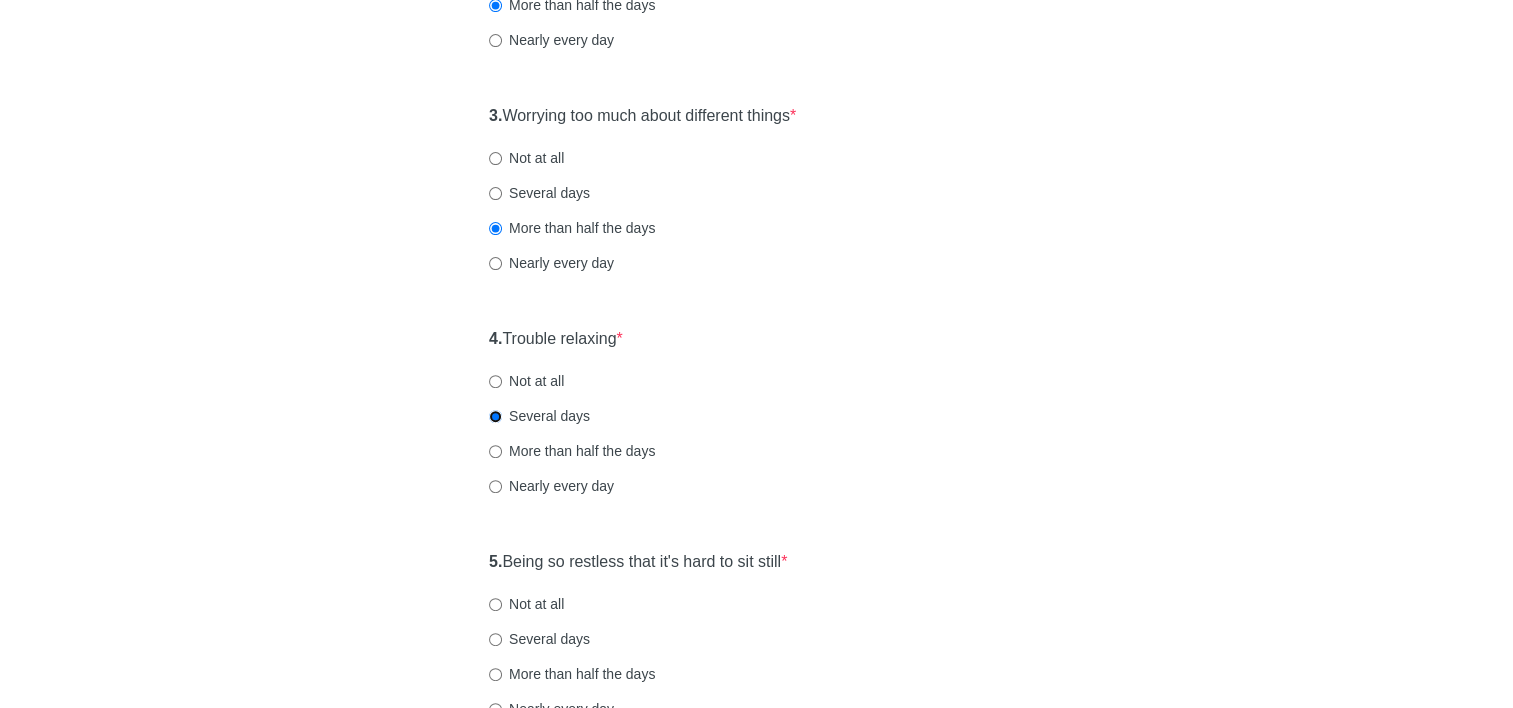 scroll, scrollTop: 700, scrollLeft: 0, axis: vertical 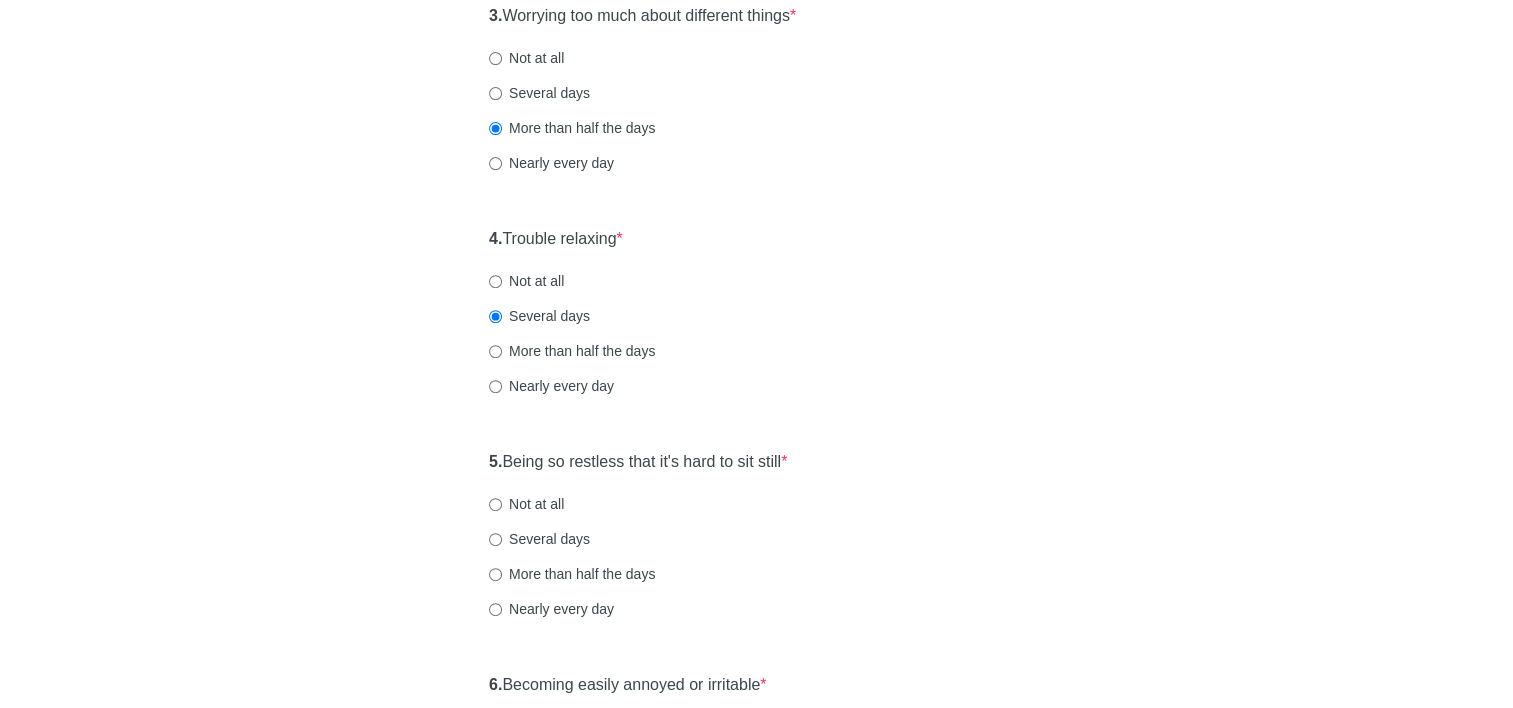 click on "Several days" at bounding box center [539, 539] 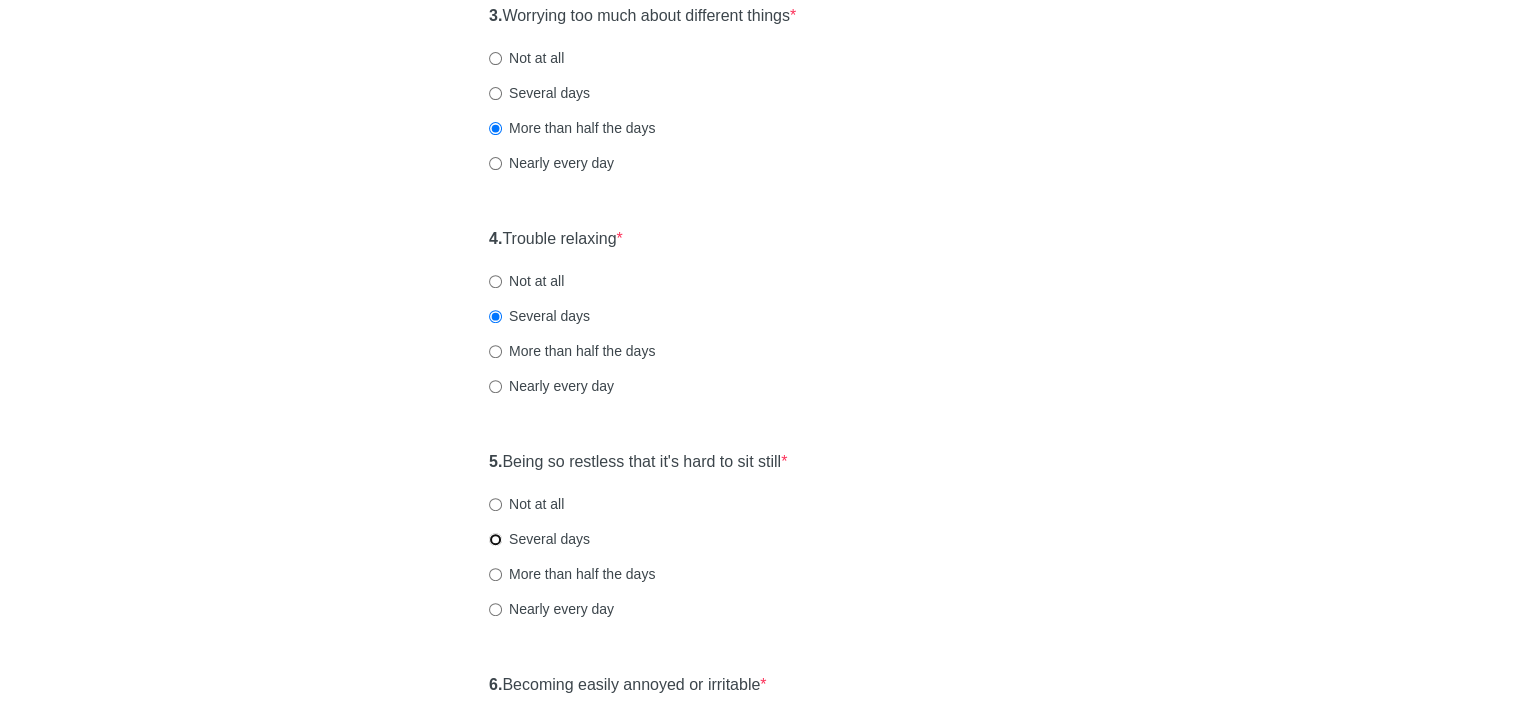 click on "Several days" at bounding box center [495, 539] 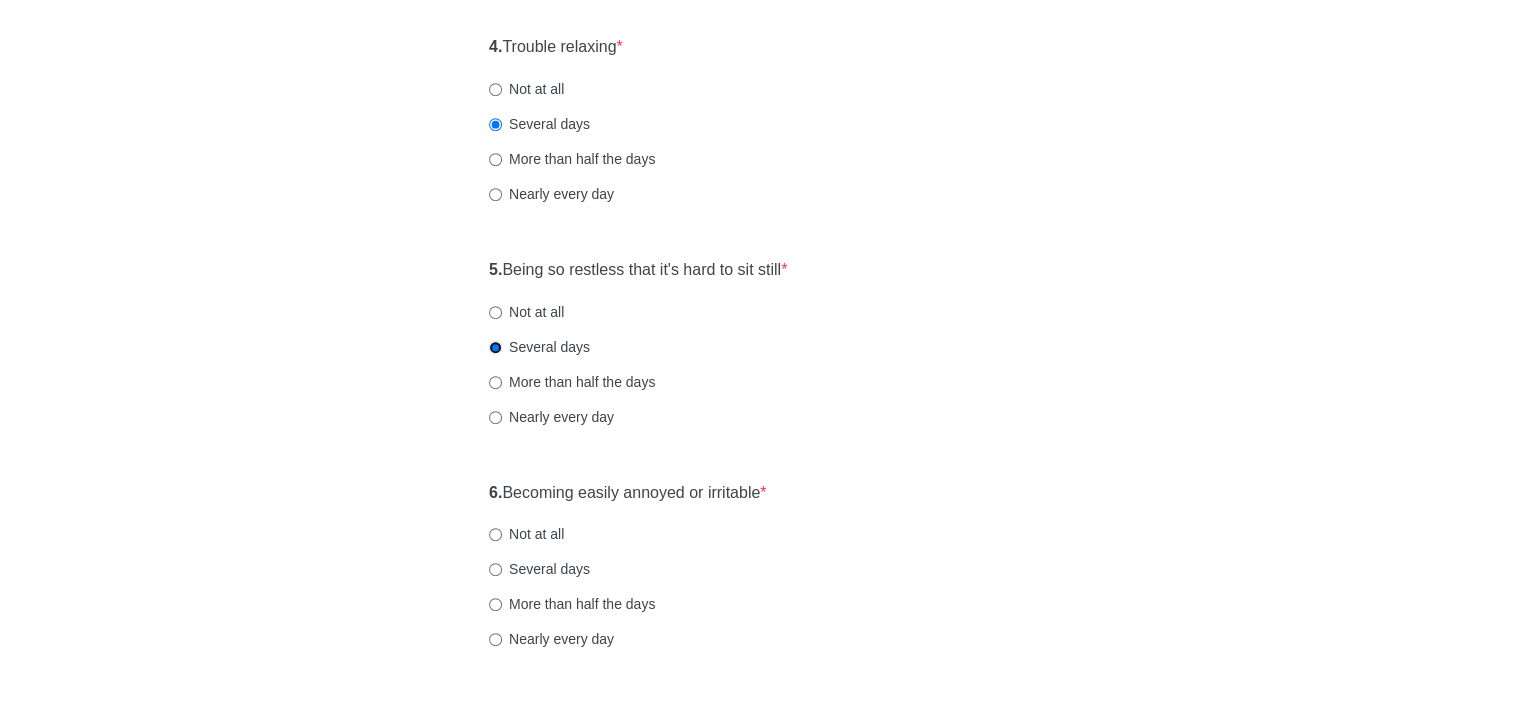 scroll, scrollTop: 900, scrollLeft: 0, axis: vertical 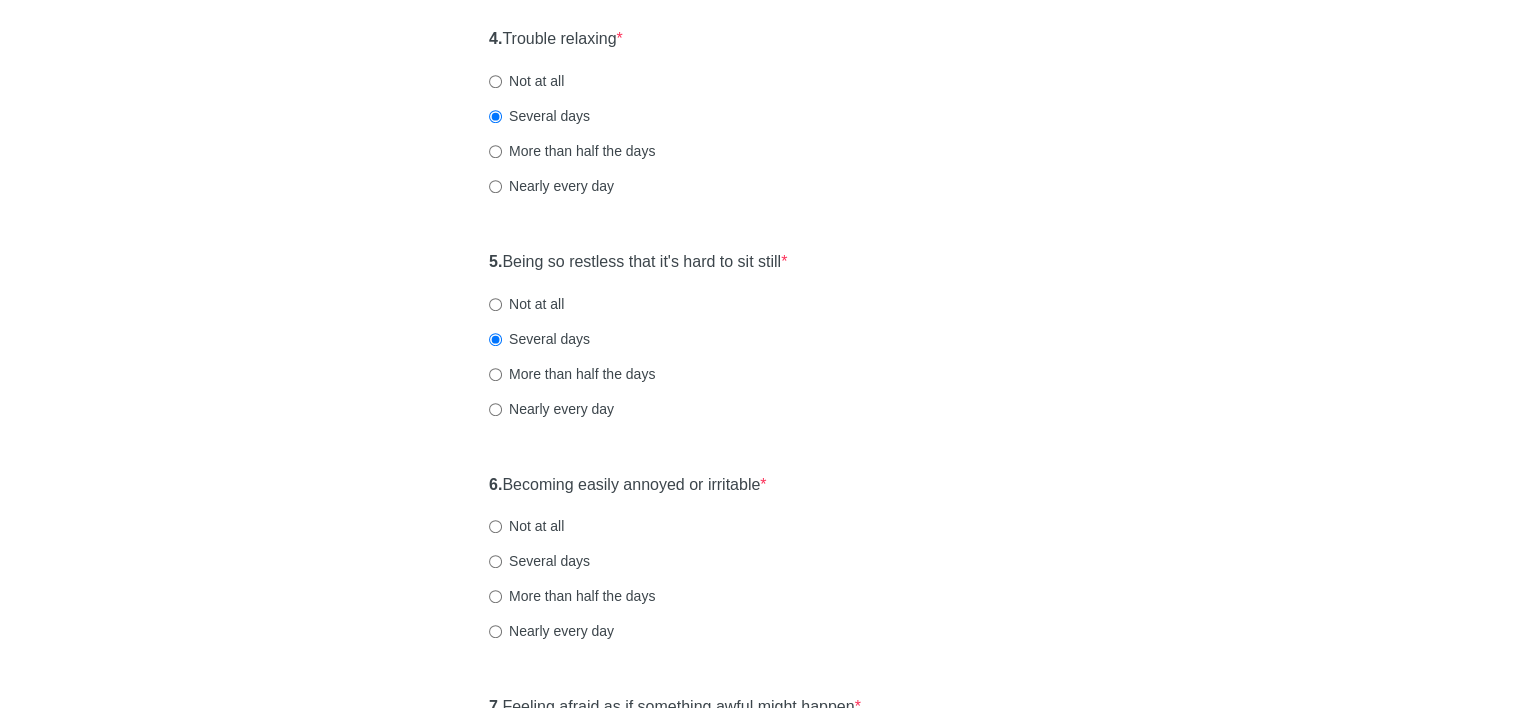 click on "6.  Becoming easily annoyed or irritable  * Not at all Several days More than half the days Nearly every day" at bounding box center [756, 568] 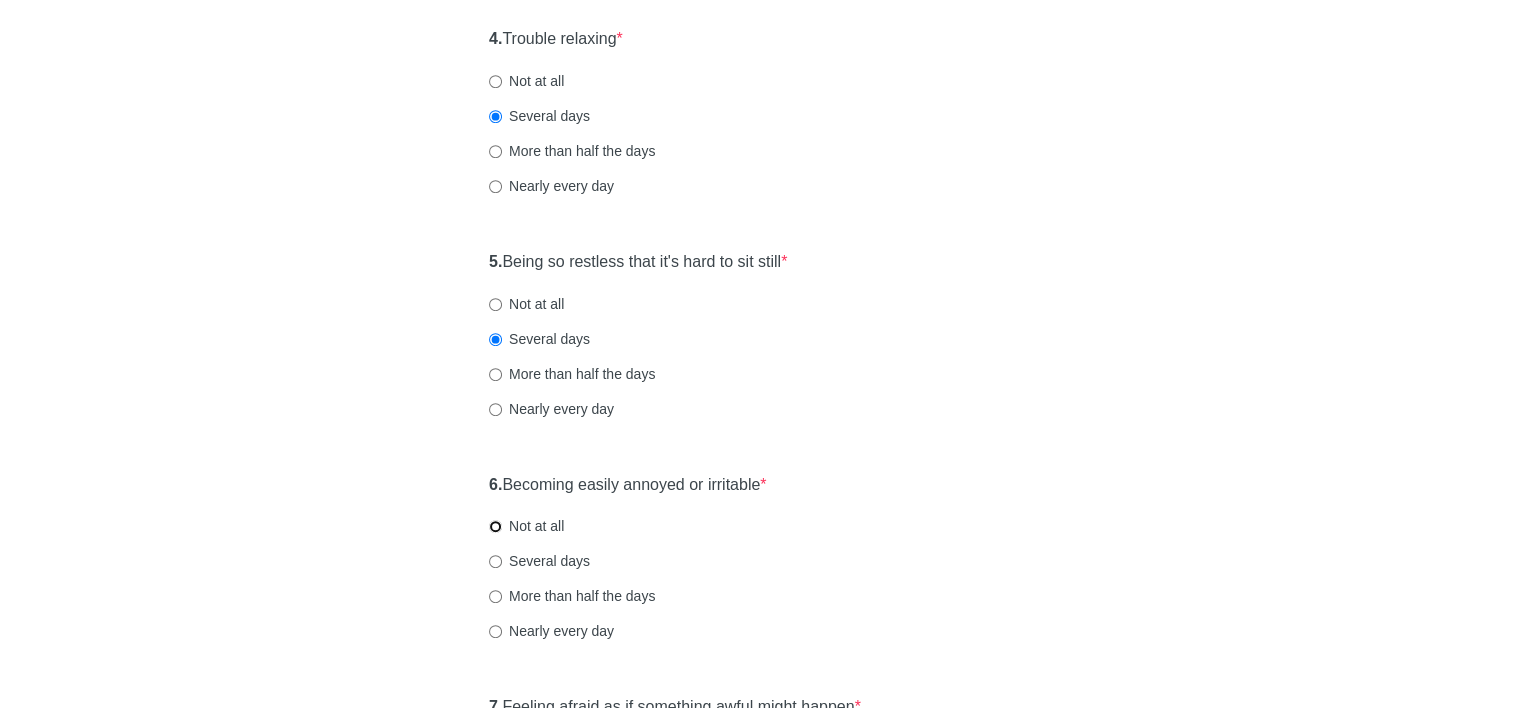 click on "Not at all" at bounding box center (495, 526) 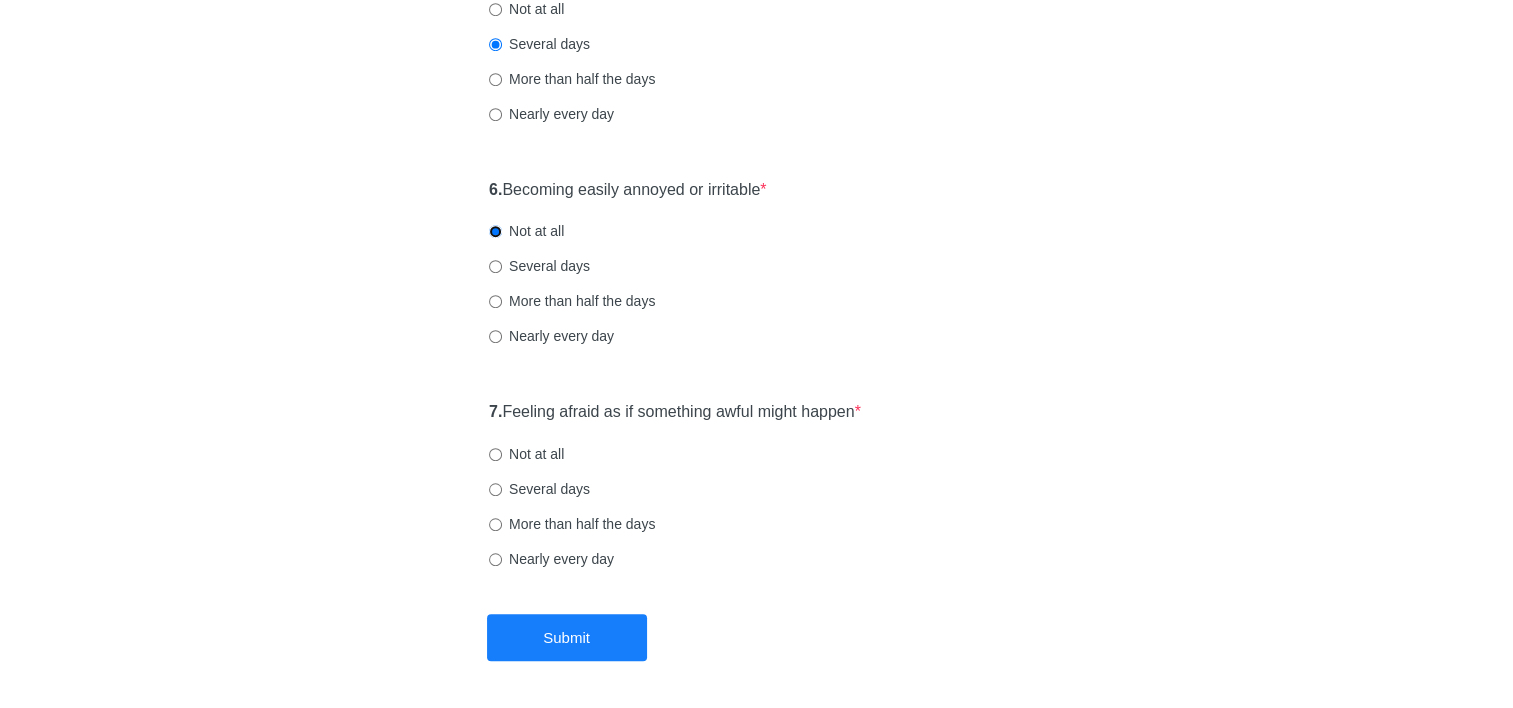 scroll, scrollTop: 1200, scrollLeft: 0, axis: vertical 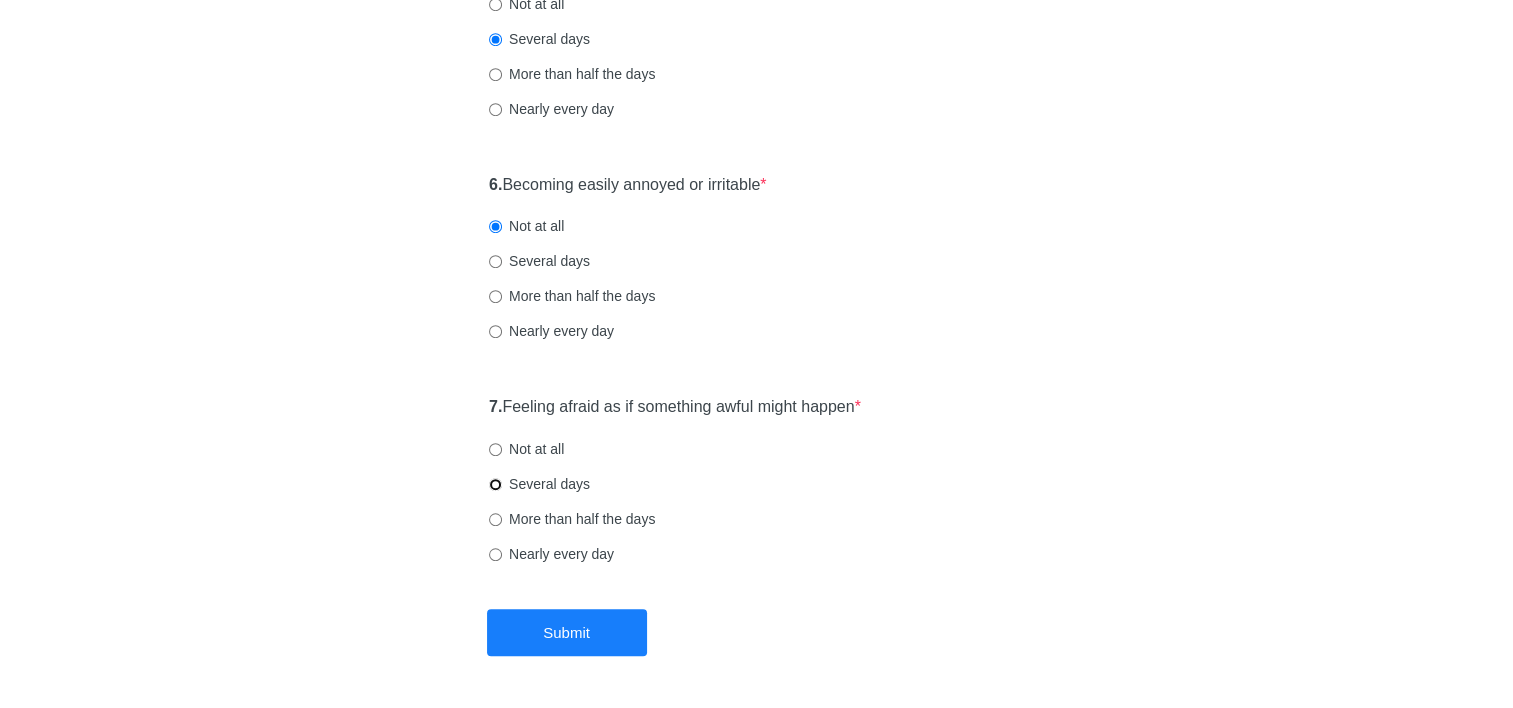 click on "Several days" at bounding box center (495, 484) 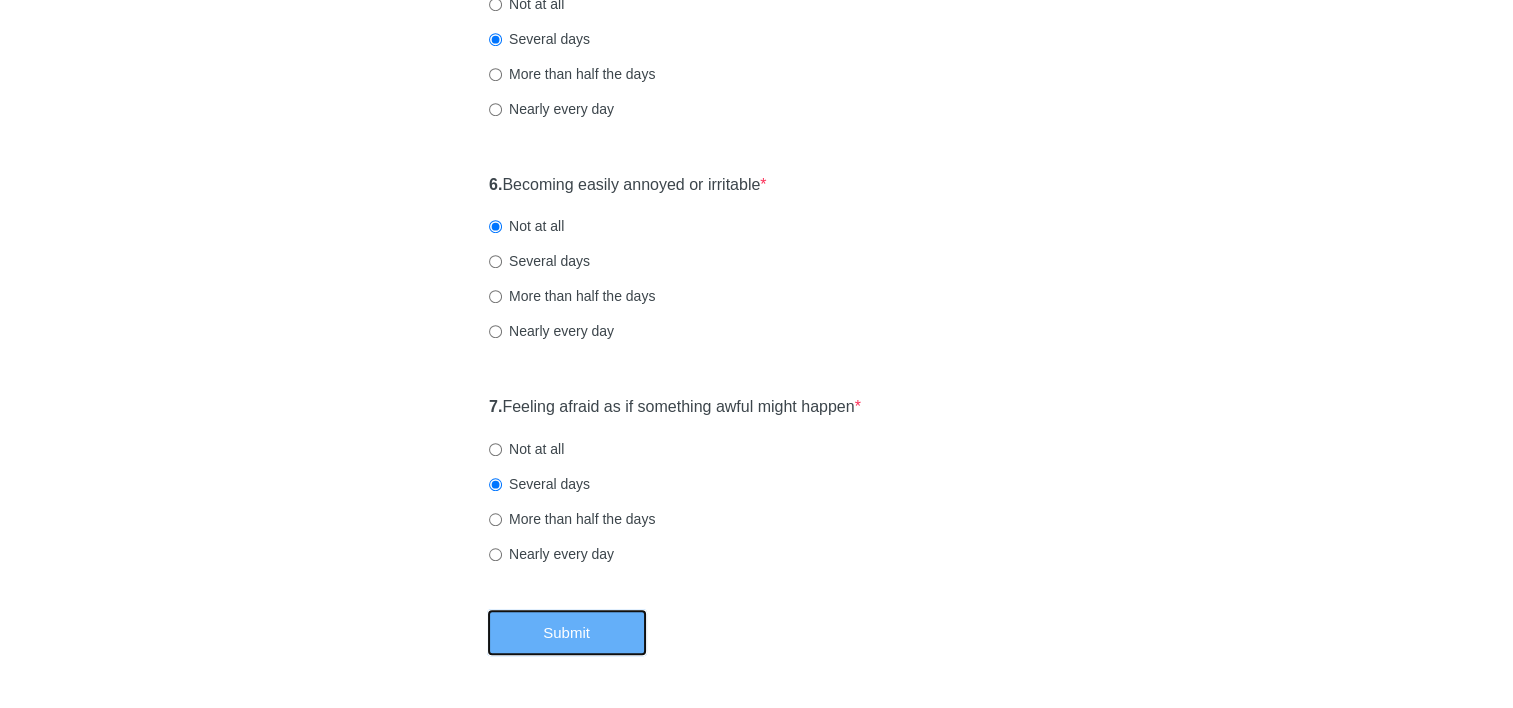 click on "Submit" at bounding box center [567, 632] 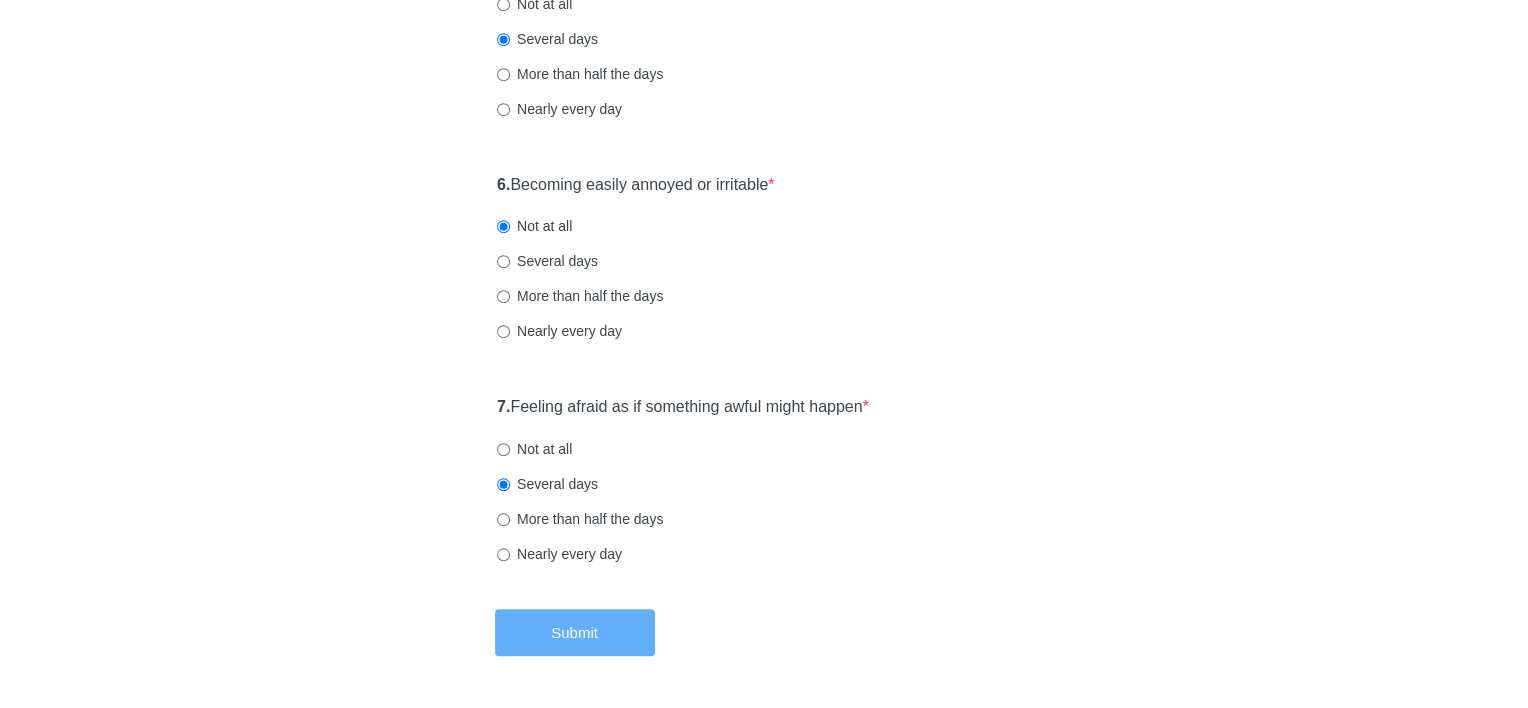 scroll, scrollTop: 0, scrollLeft: 0, axis: both 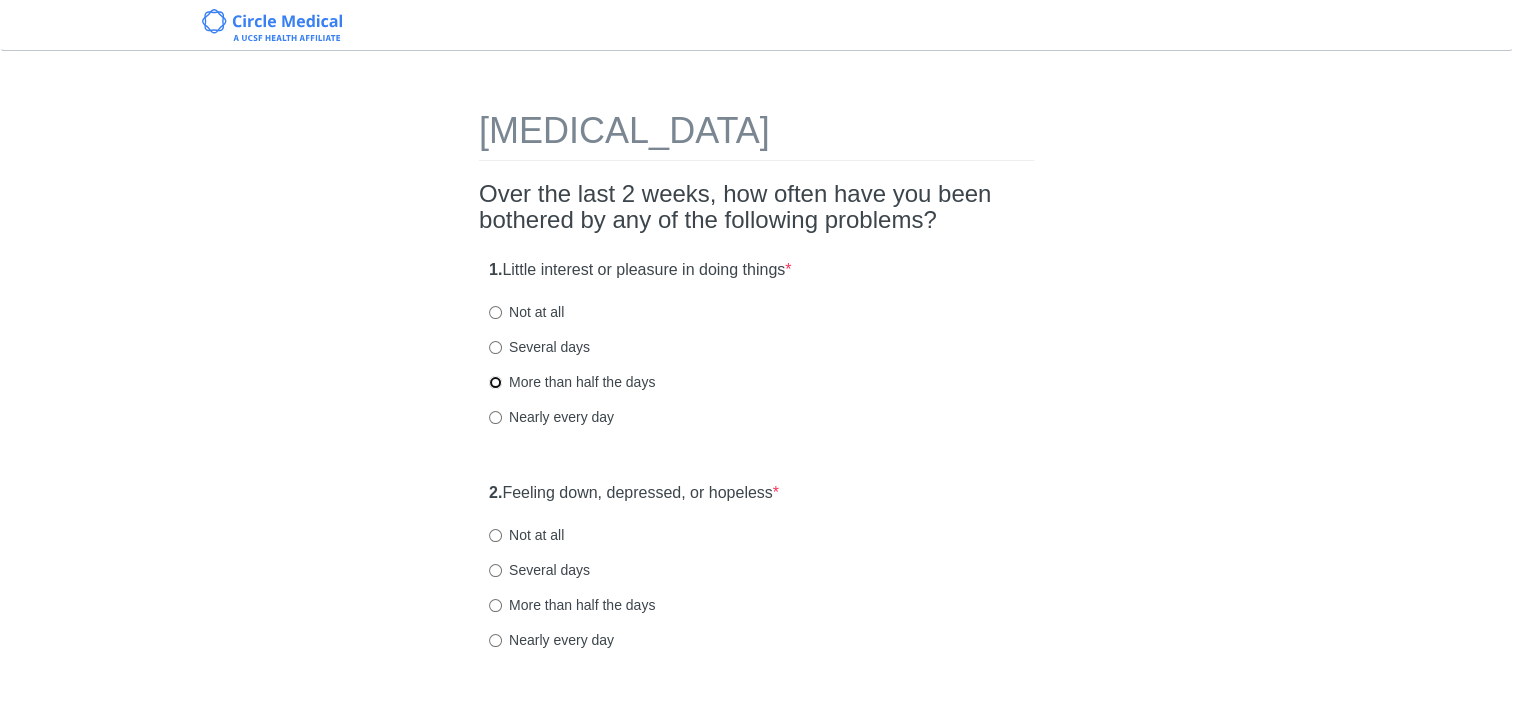 click on "More than half the days" at bounding box center (495, 382) 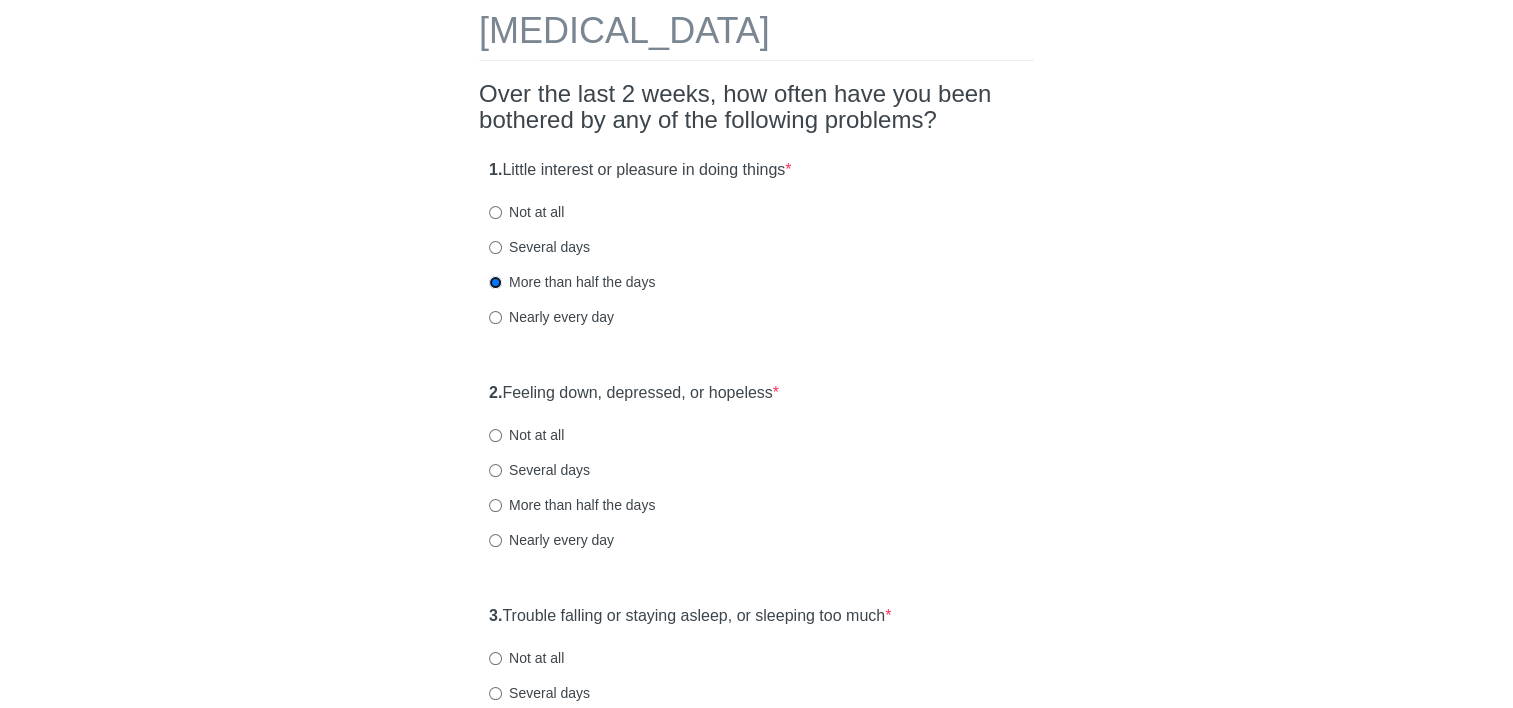 scroll, scrollTop: 200, scrollLeft: 0, axis: vertical 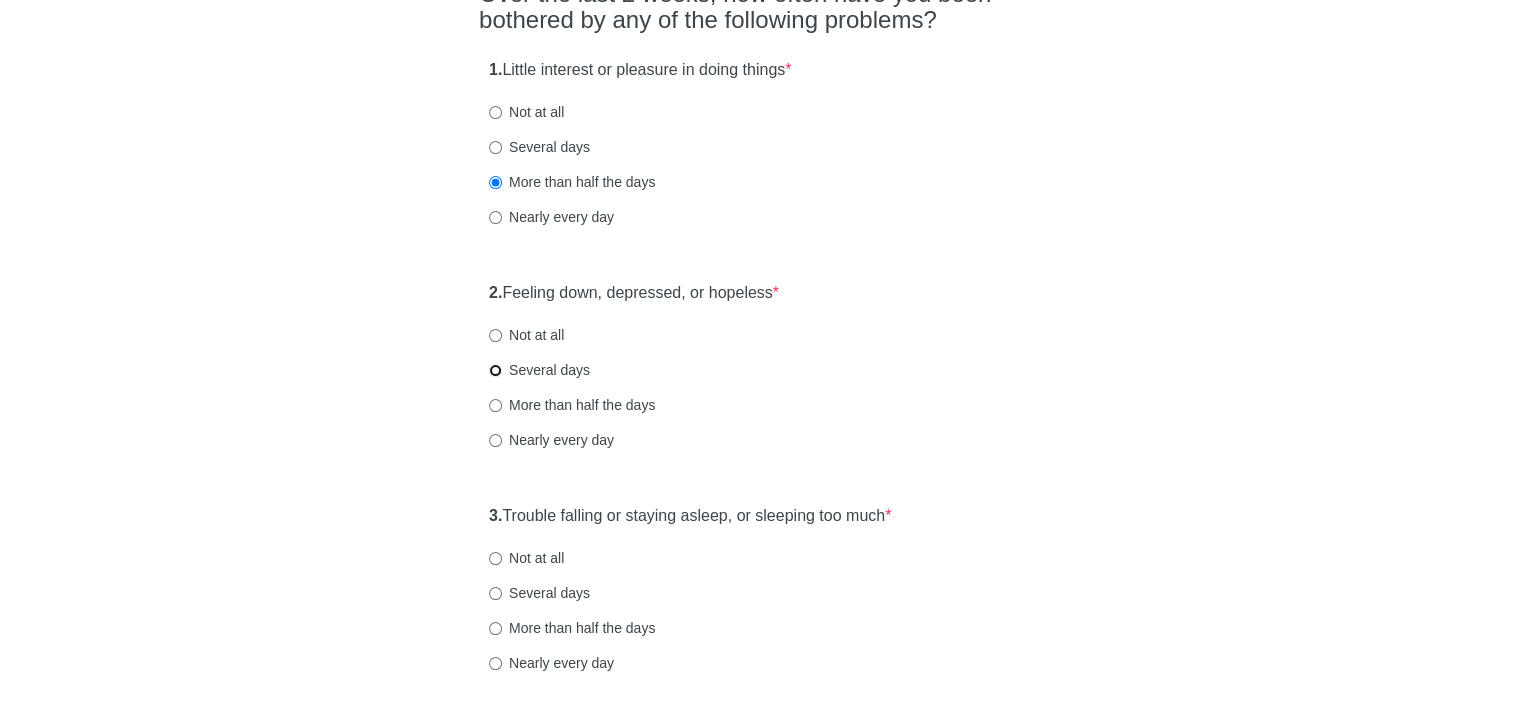 click on "Several days" at bounding box center (495, 370) 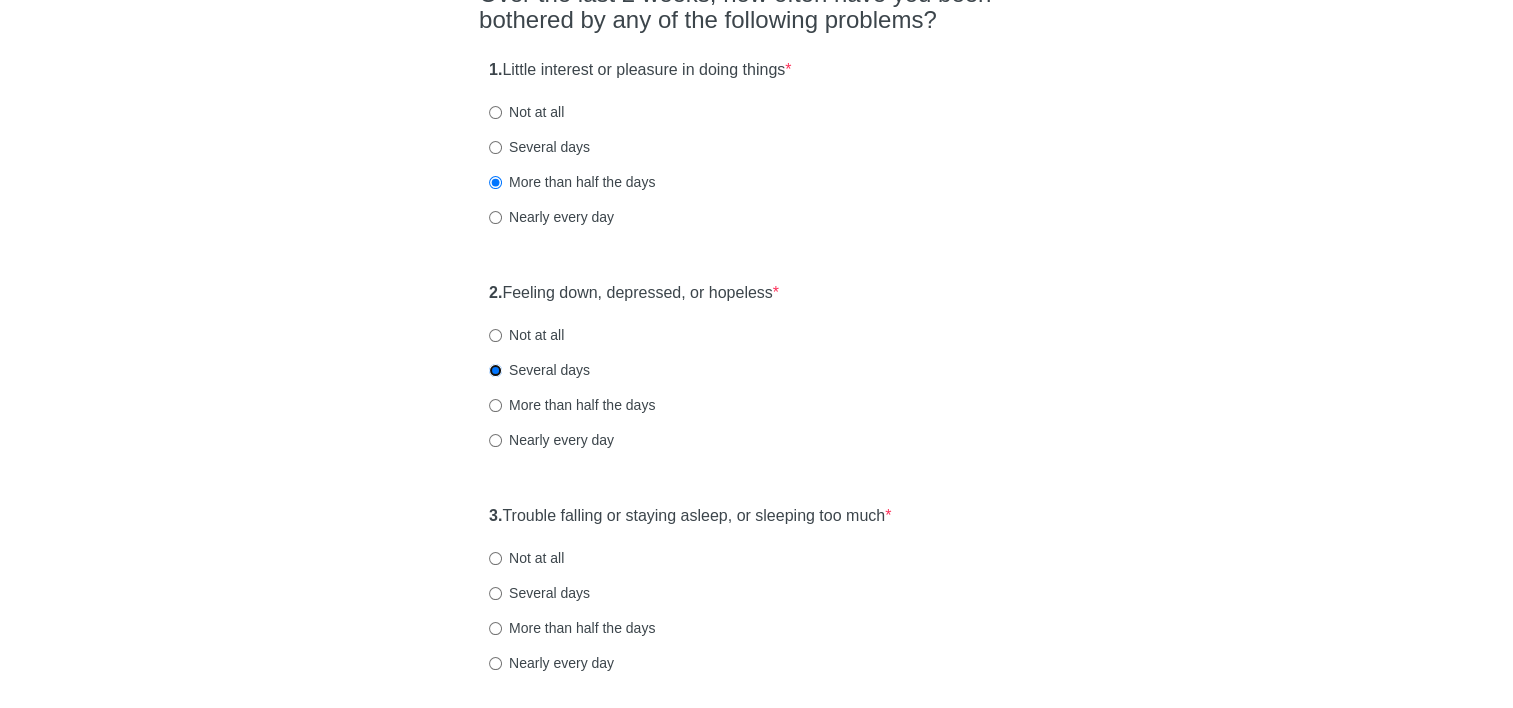 scroll, scrollTop: 300, scrollLeft: 0, axis: vertical 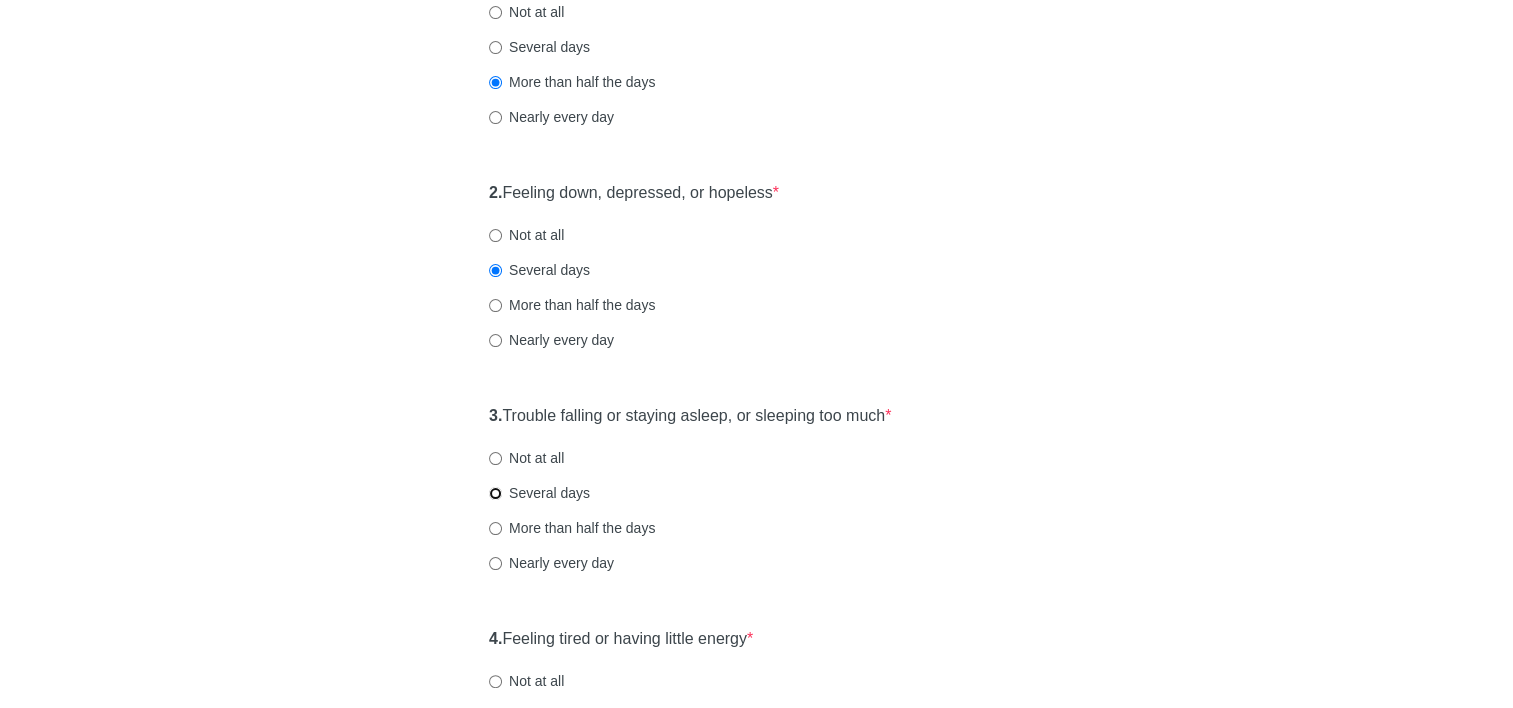 click on "Several days" at bounding box center (495, 493) 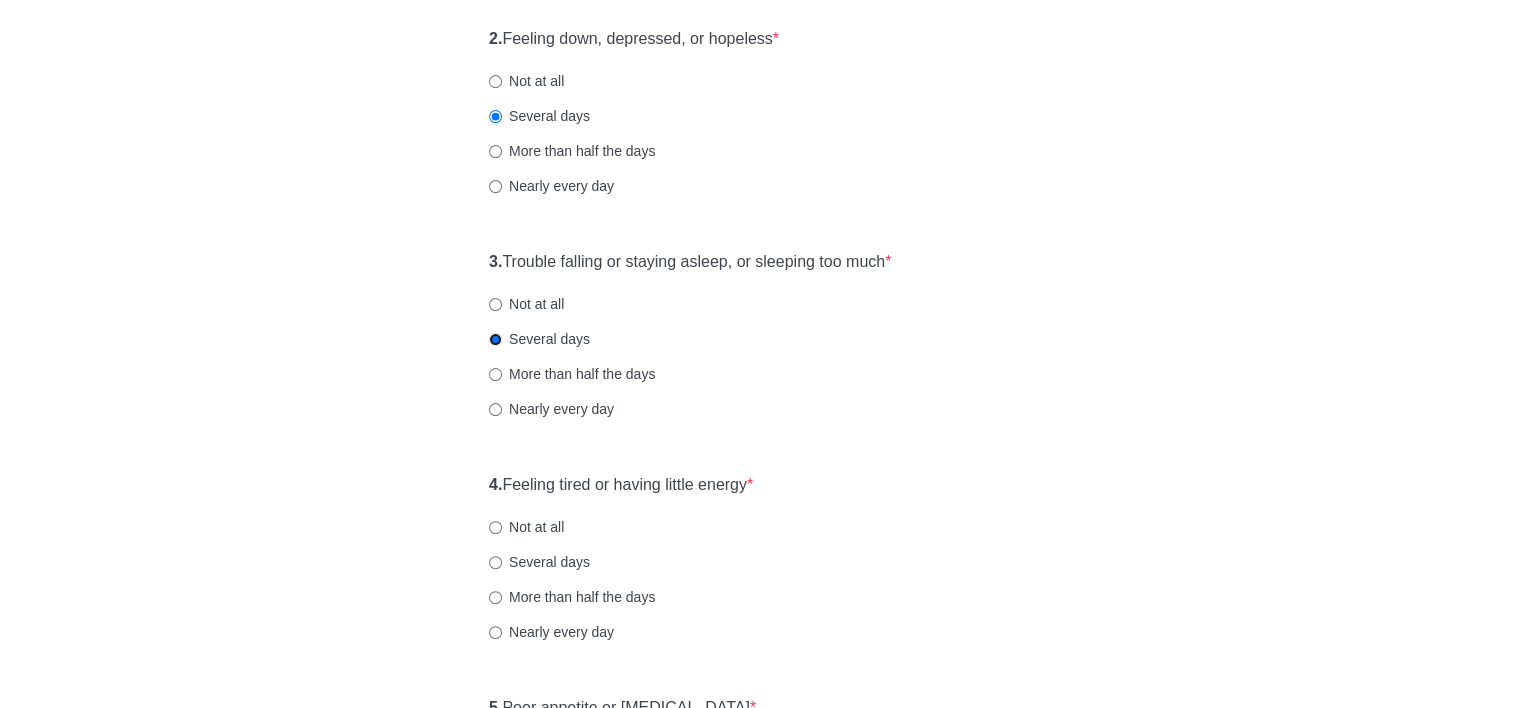 scroll, scrollTop: 500, scrollLeft: 0, axis: vertical 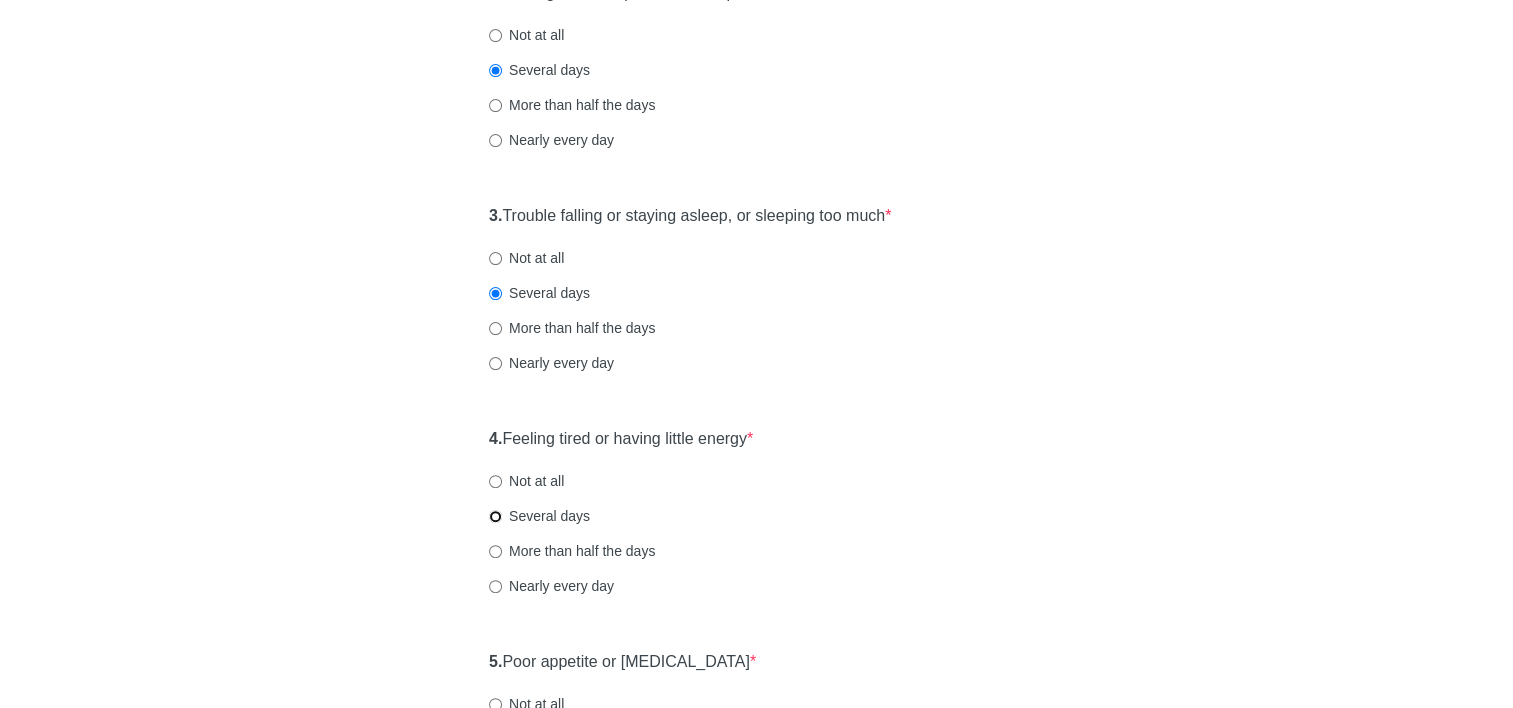 click on "Several days" at bounding box center (495, 516) 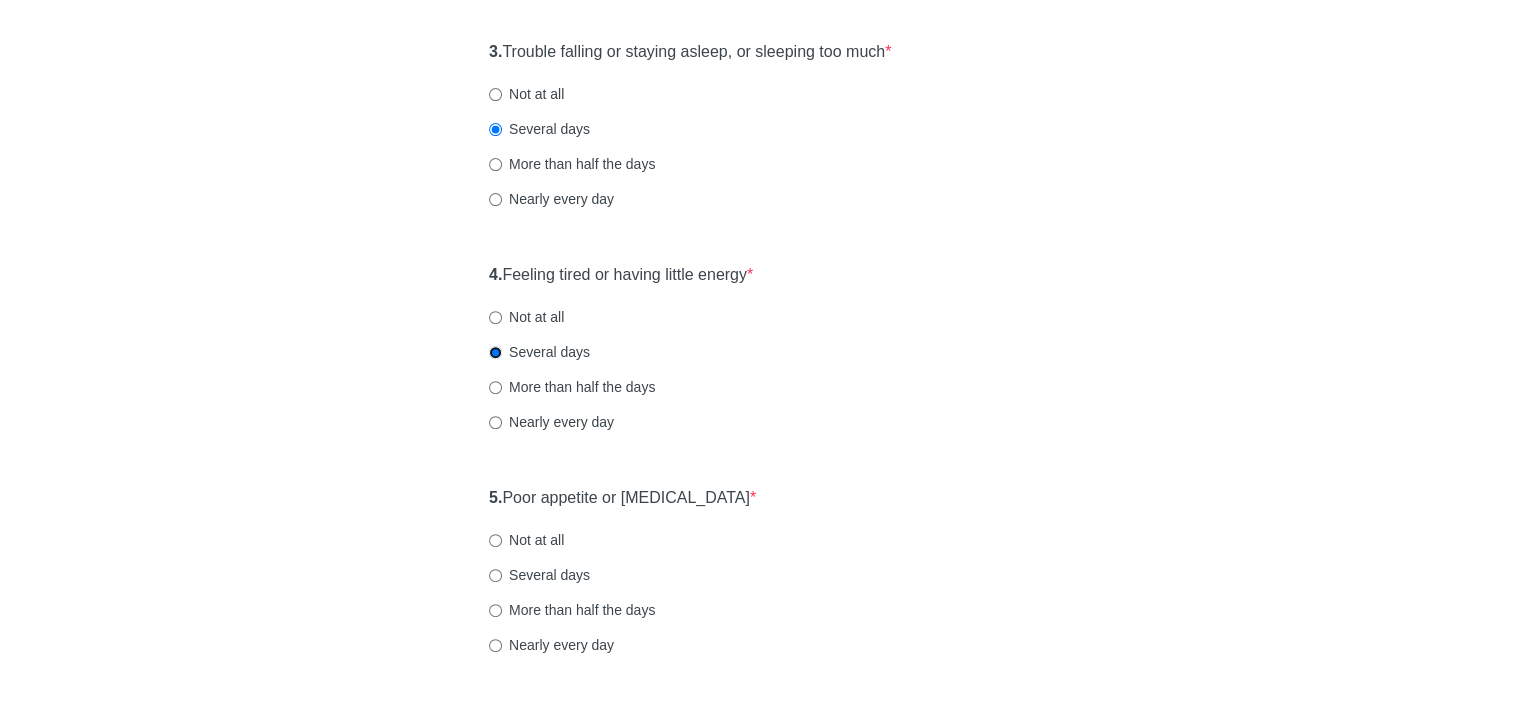 scroll, scrollTop: 700, scrollLeft: 0, axis: vertical 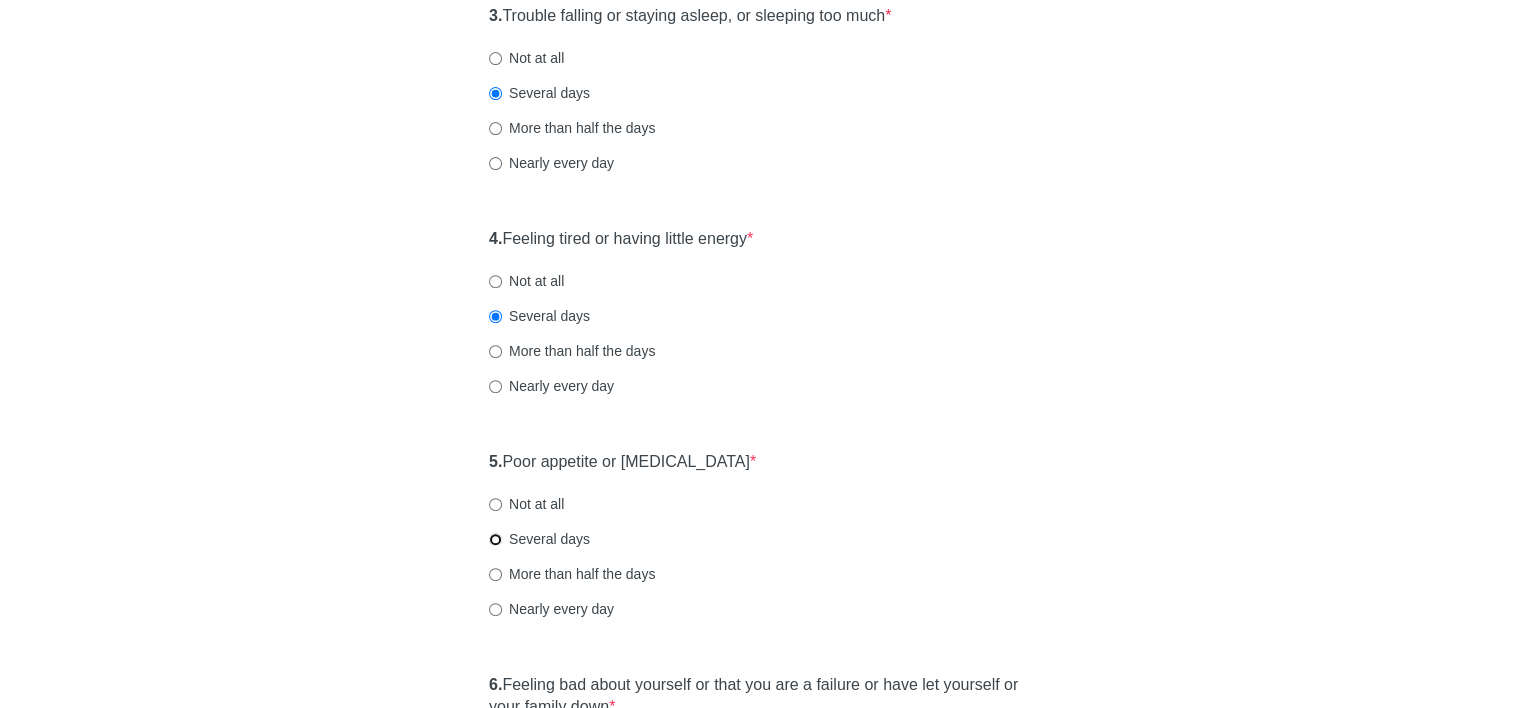 click on "Several days" at bounding box center (495, 539) 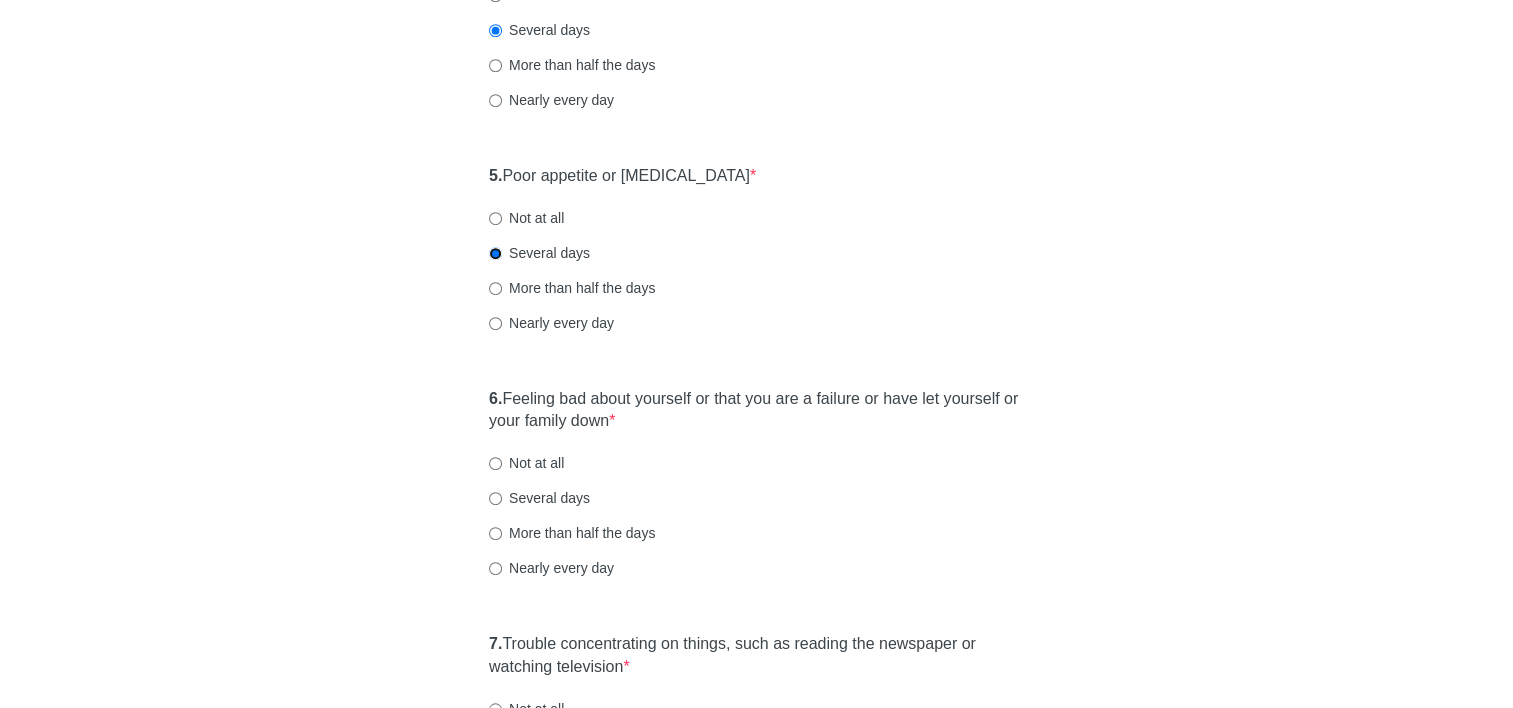 scroll, scrollTop: 1000, scrollLeft: 0, axis: vertical 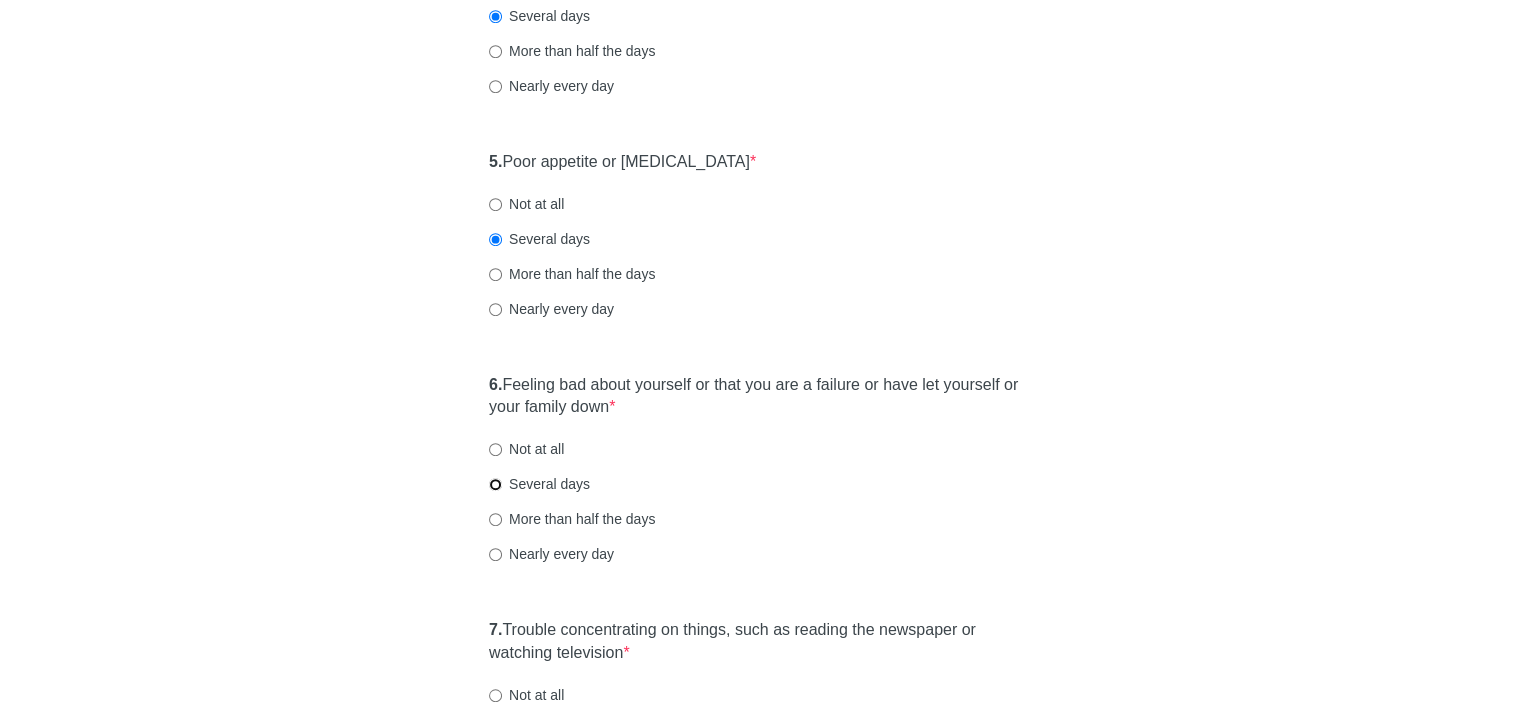 click on "Several days" at bounding box center (495, 484) 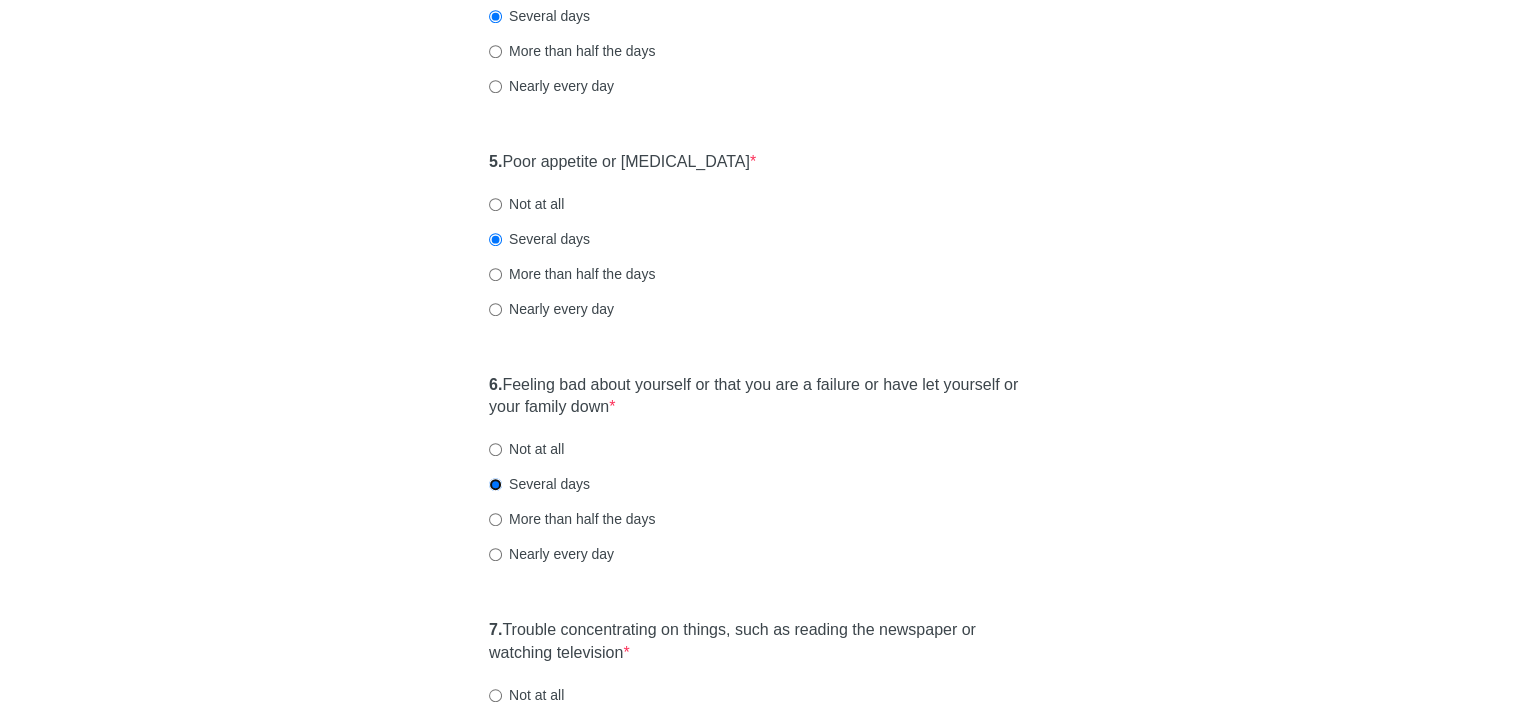 scroll, scrollTop: 1200, scrollLeft: 0, axis: vertical 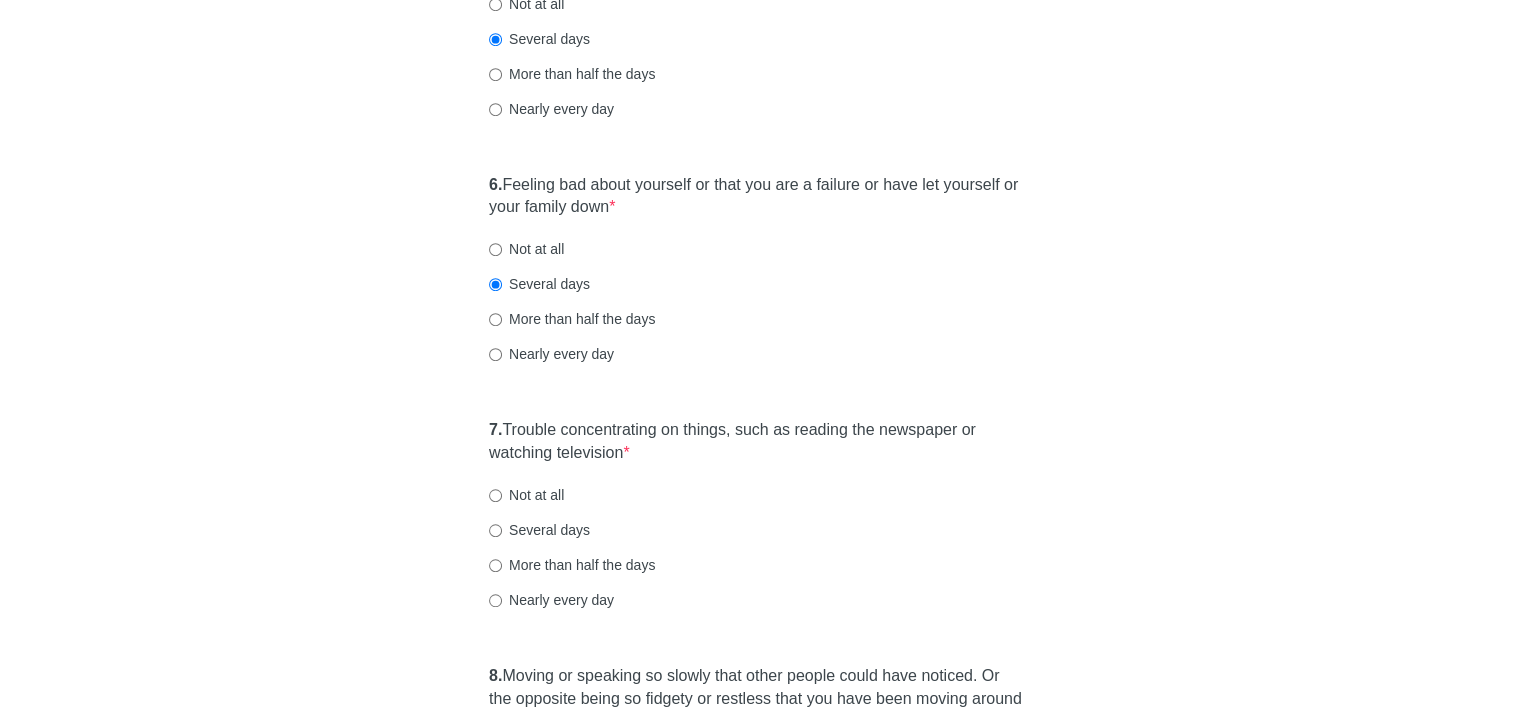 click on "Several days" at bounding box center (539, 530) 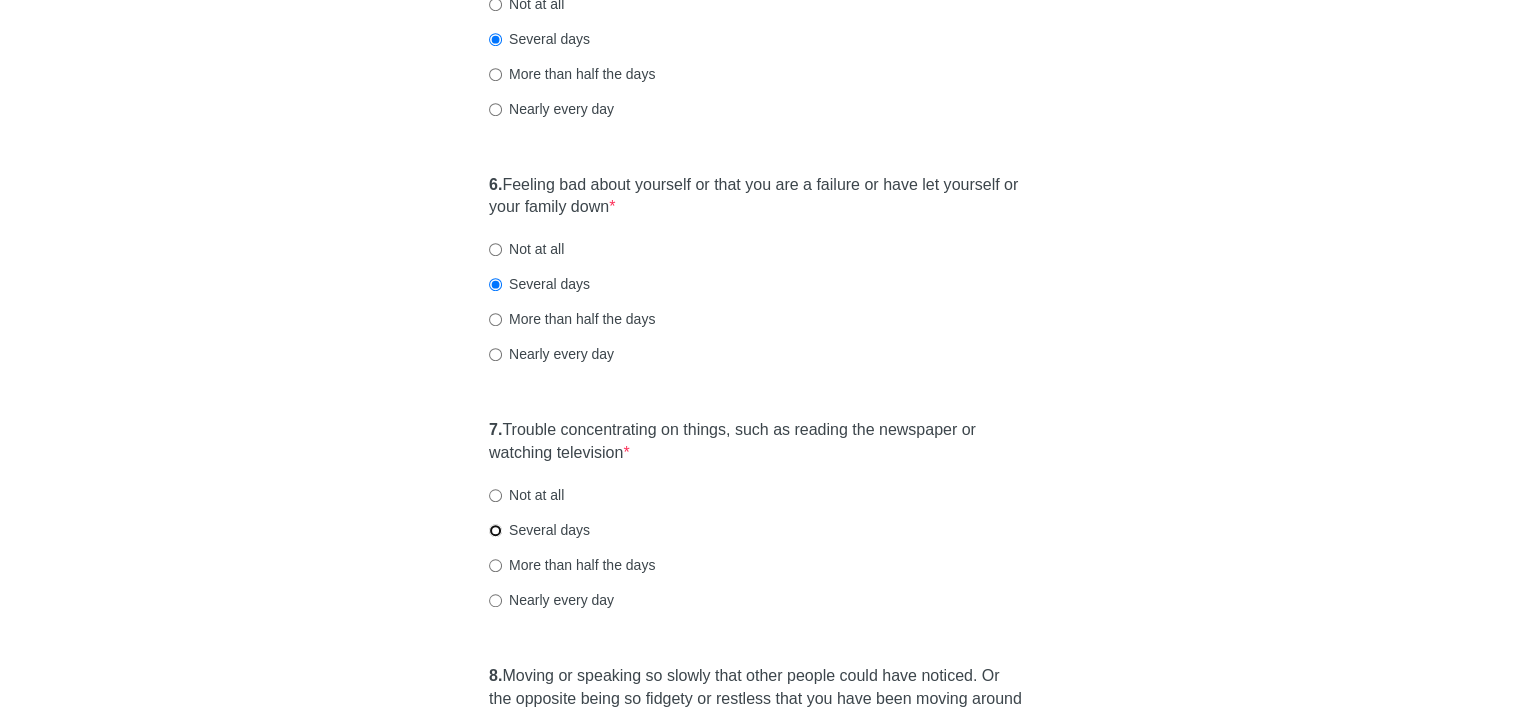 click on "Several days" at bounding box center (495, 530) 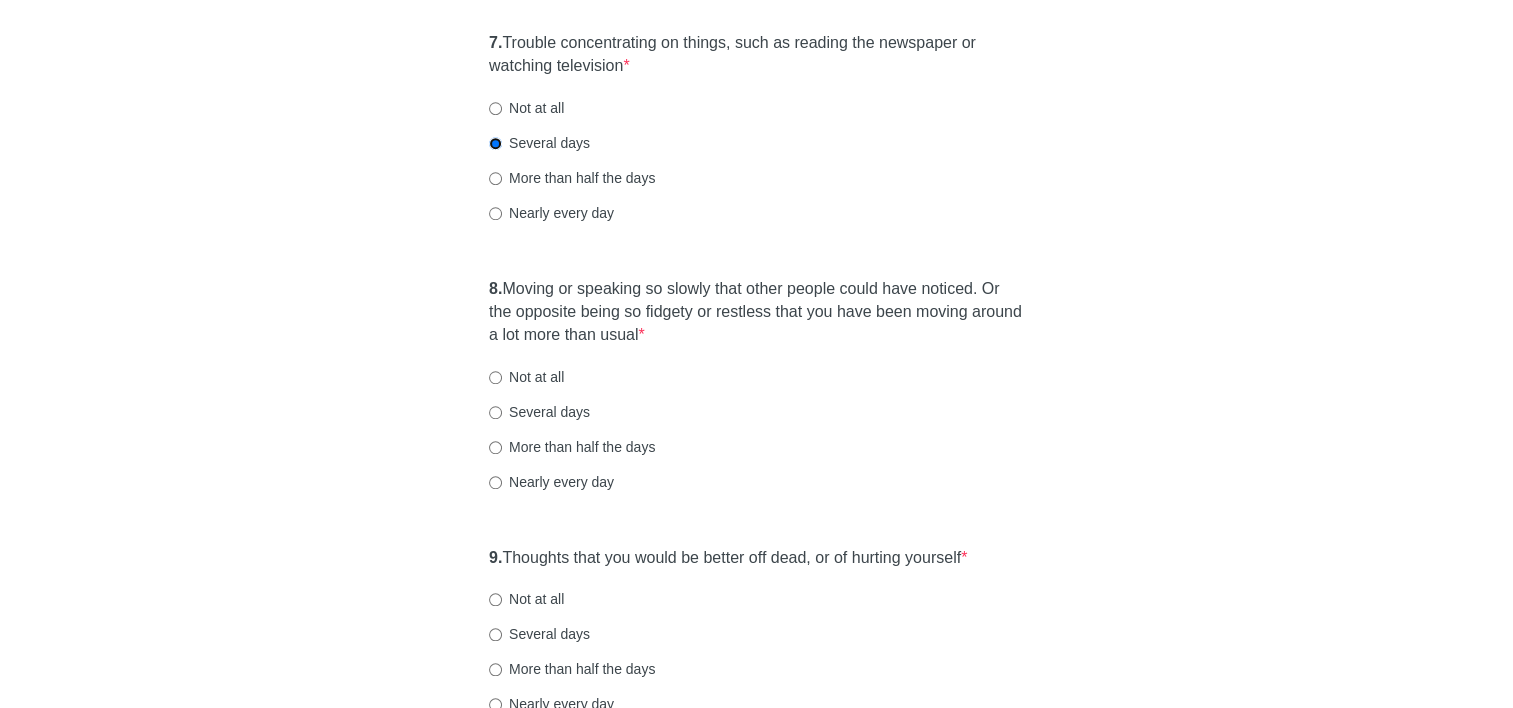 scroll, scrollTop: 1600, scrollLeft: 0, axis: vertical 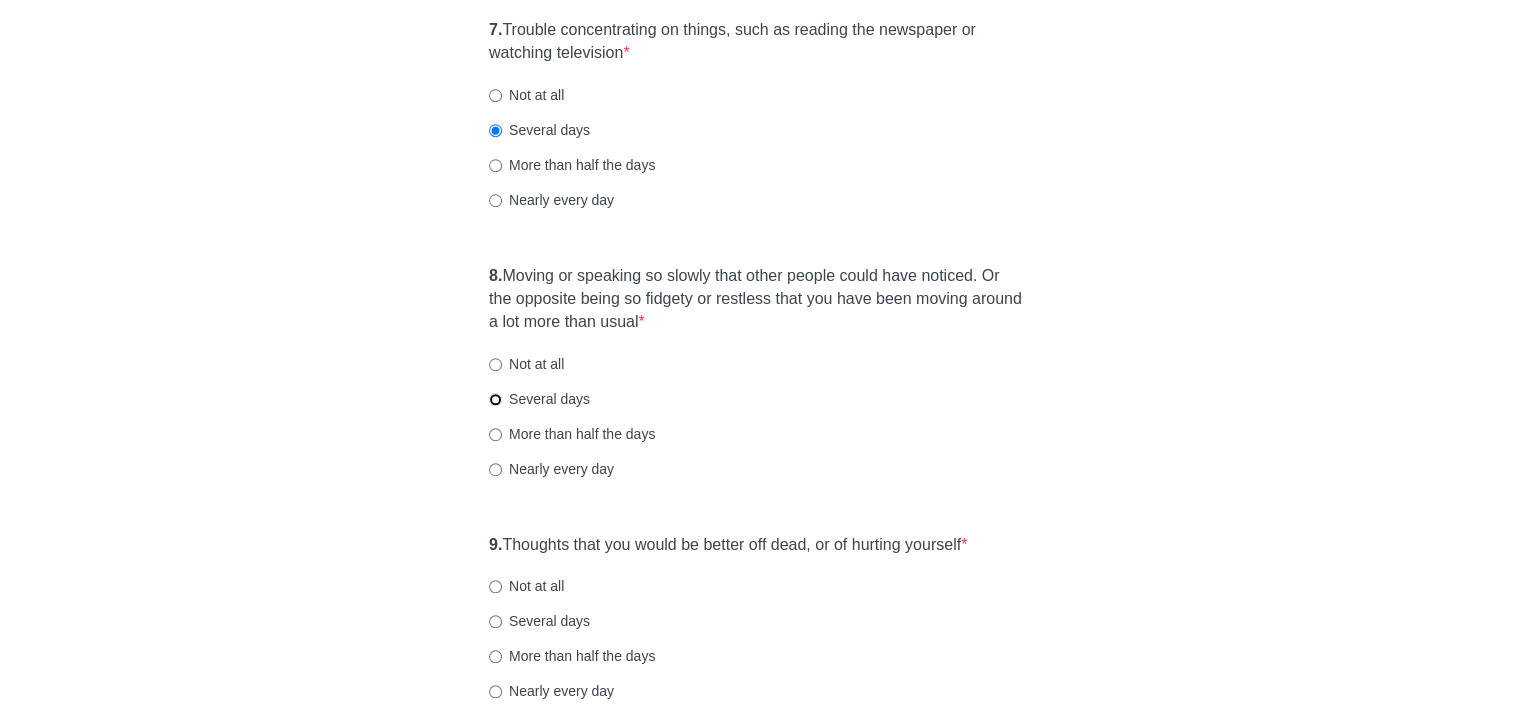 click on "Several days" at bounding box center [495, 399] 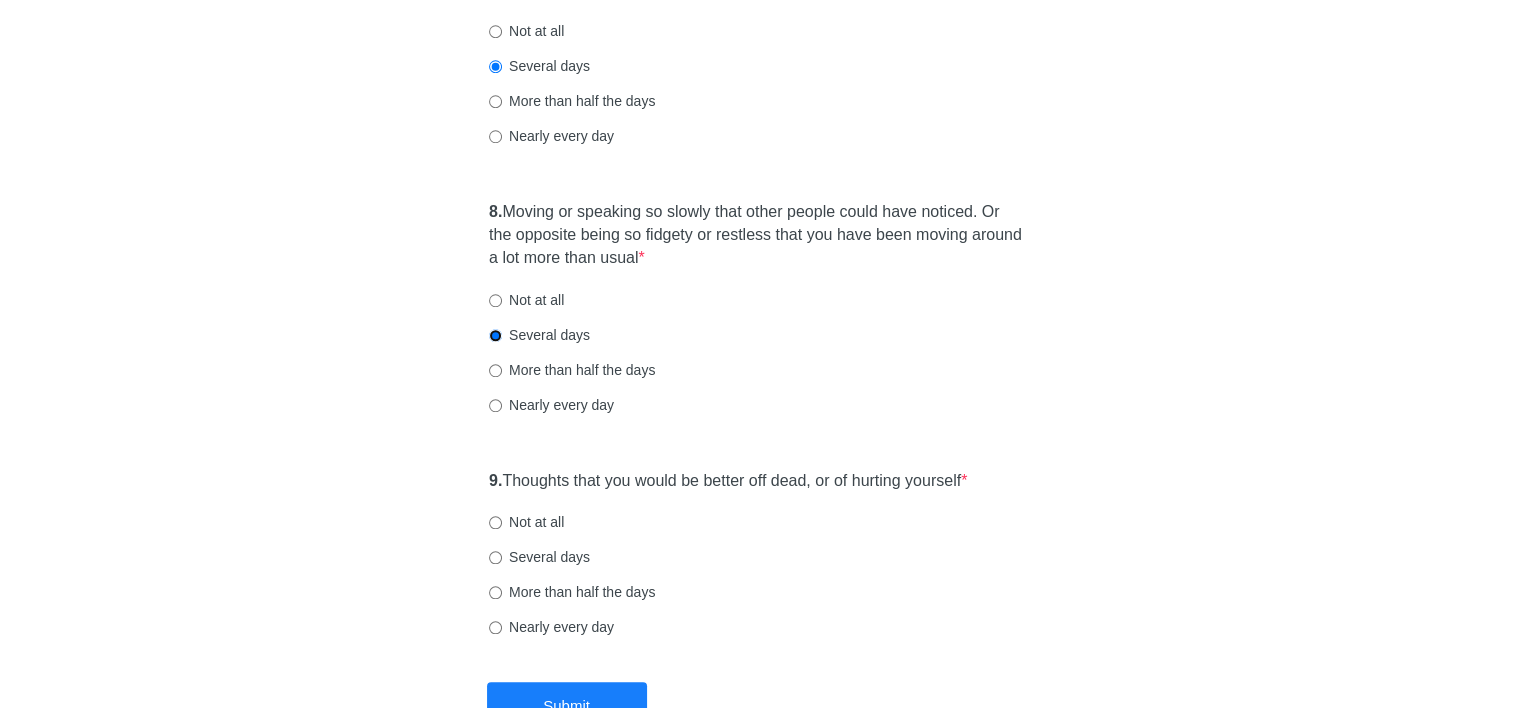 scroll, scrollTop: 1700, scrollLeft: 0, axis: vertical 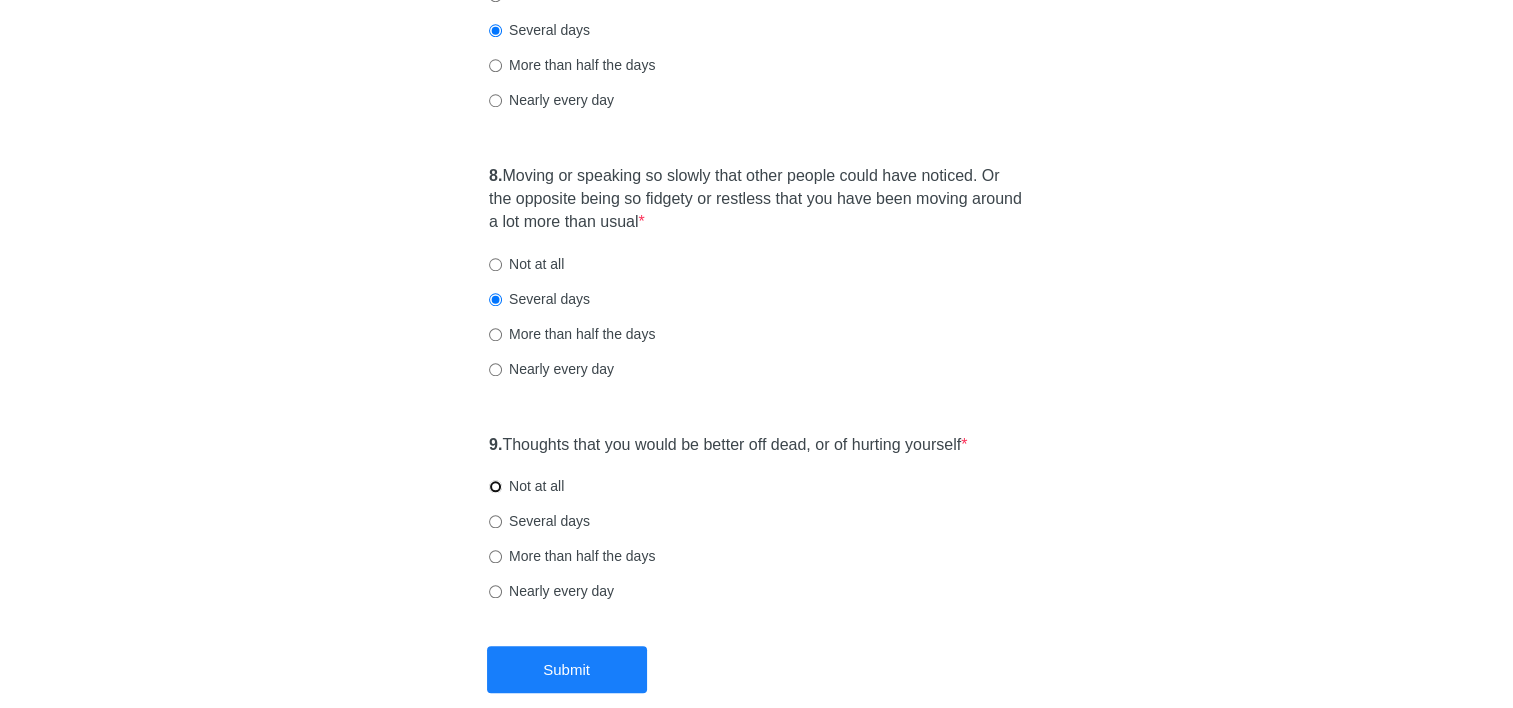 click on "Not at all" at bounding box center [495, 486] 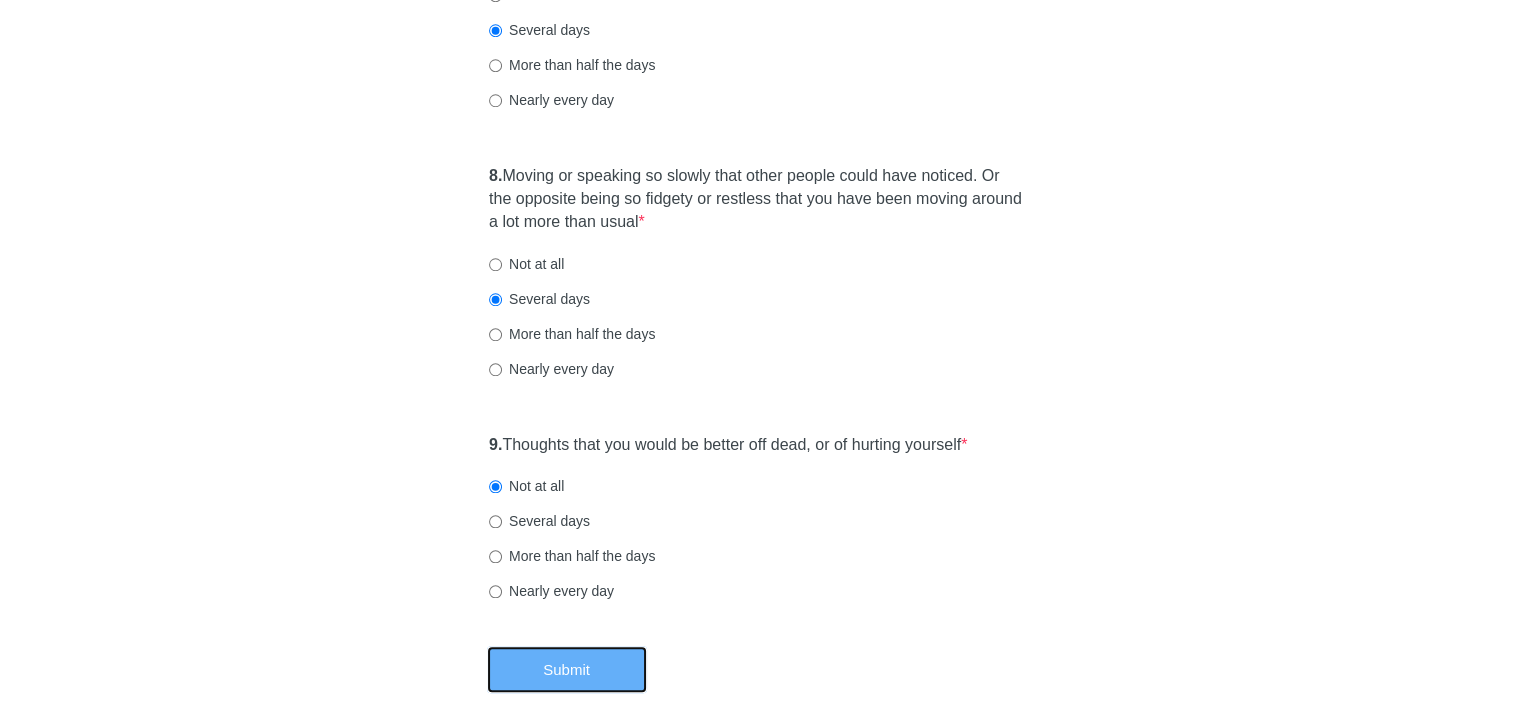 click on "Submit" at bounding box center [567, 669] 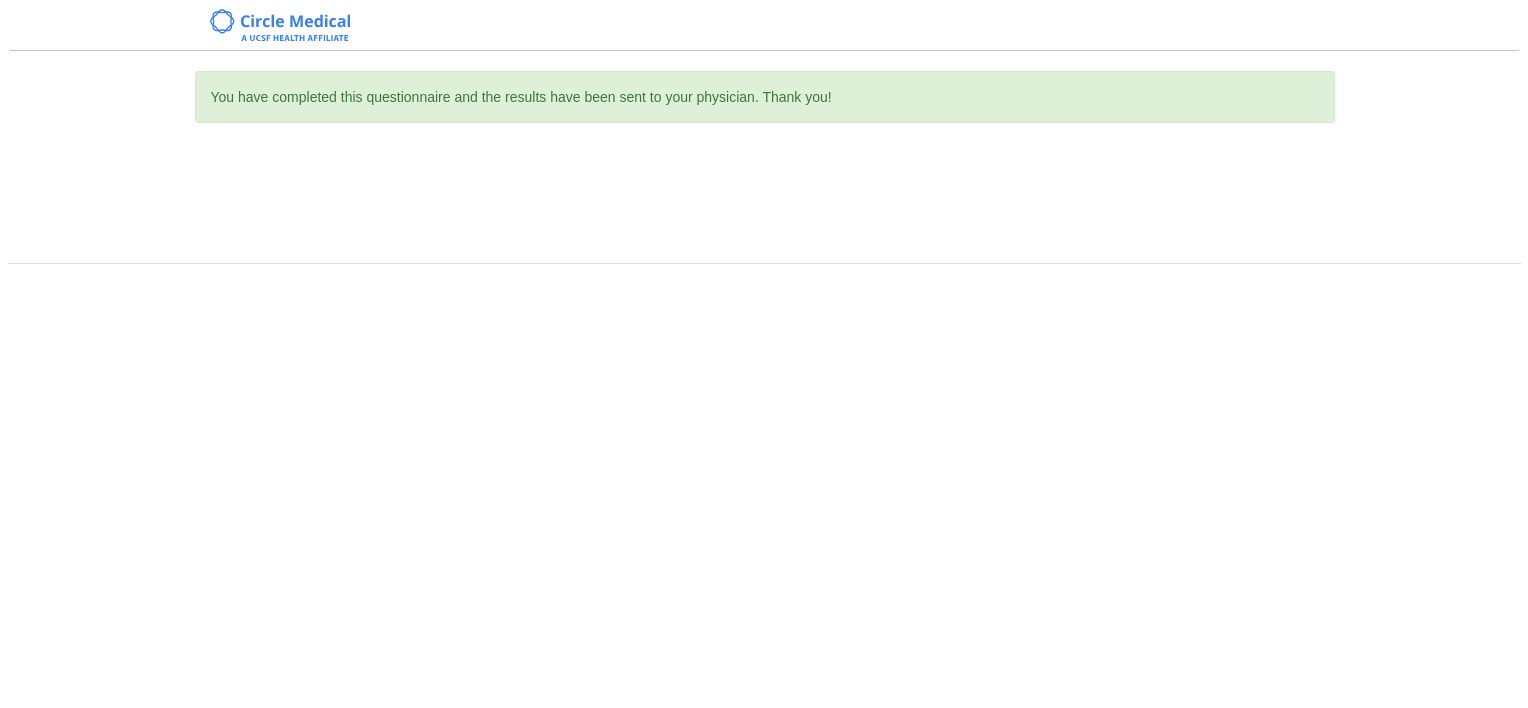 scroll, scrollTop: 0, scrollLeft: 0, axis: both 